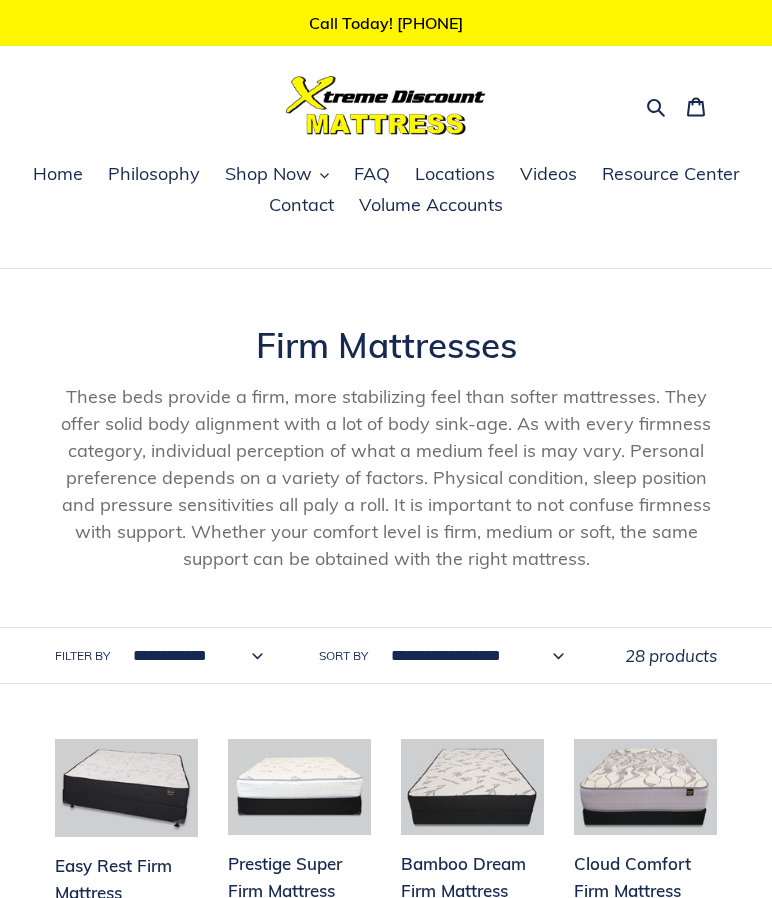 scroll, scrollTop: 0, scrollLeft: 0, axis: both 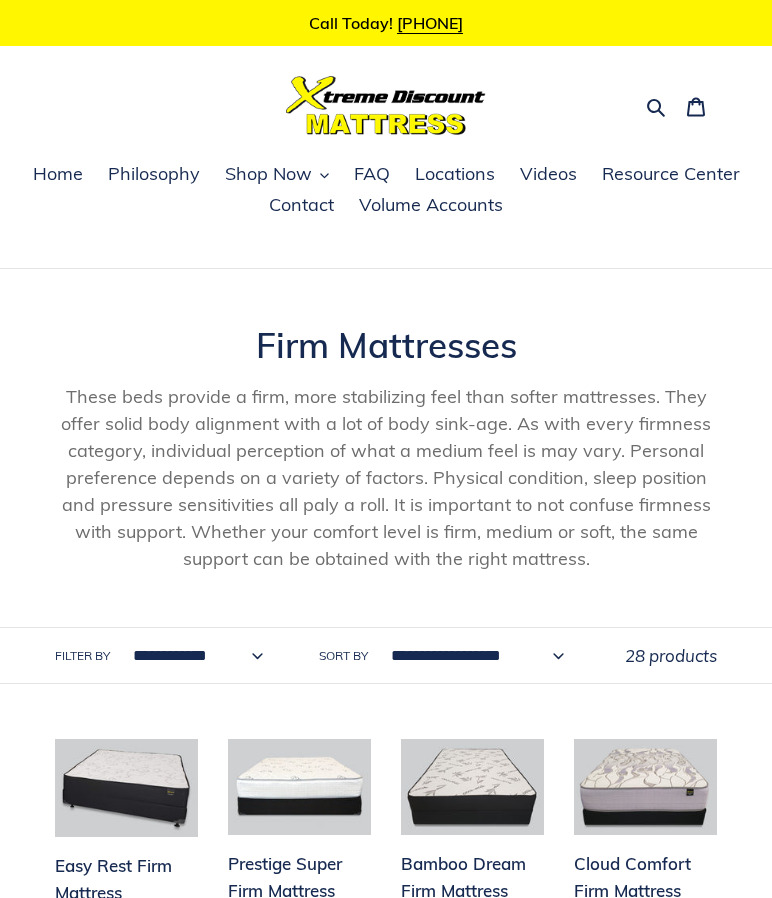 click on "Shop Now" at bounding box center (268, 174) 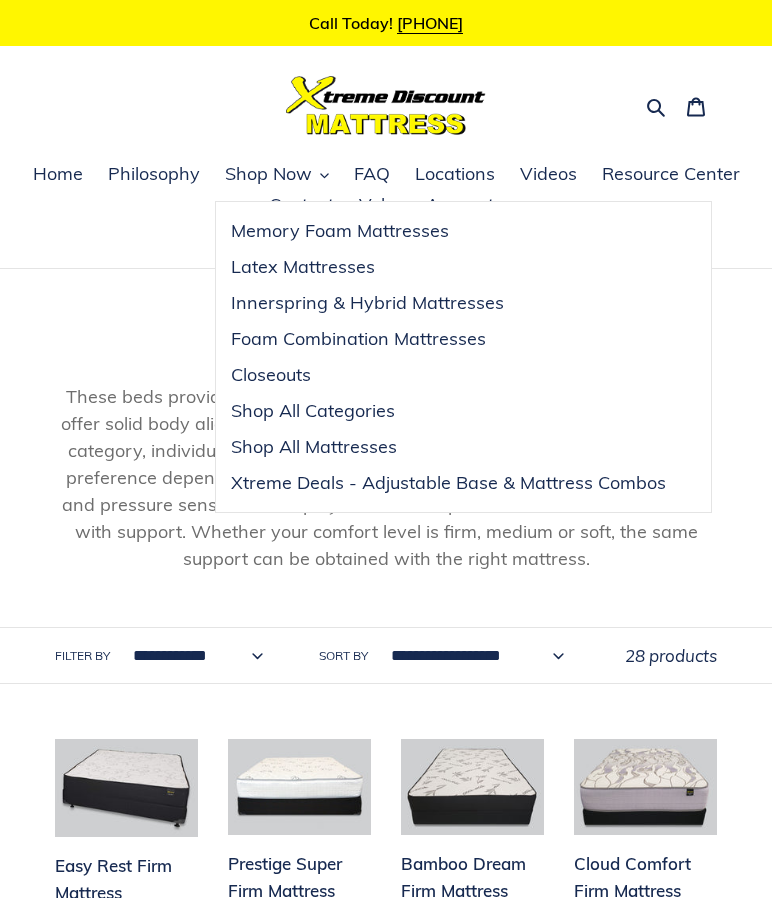 click on "Xtreme Deals - Adjustable Base & Mattress Combos" at bounding box center [448, 483] 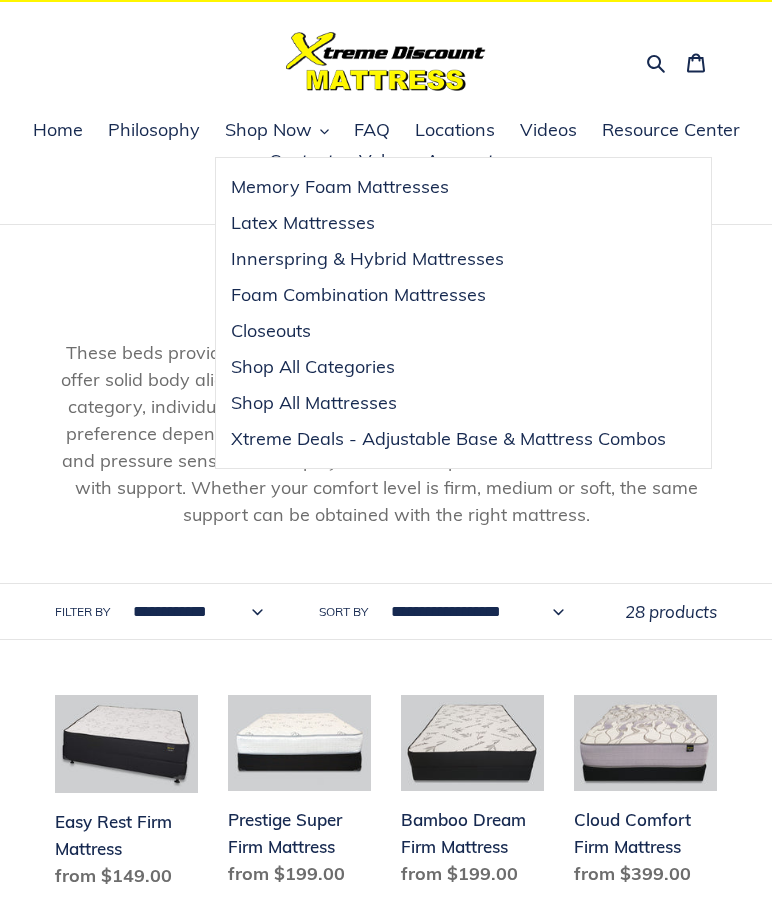 scroll, scrollTop: 49, scrollLeft: 0, axis: vertical 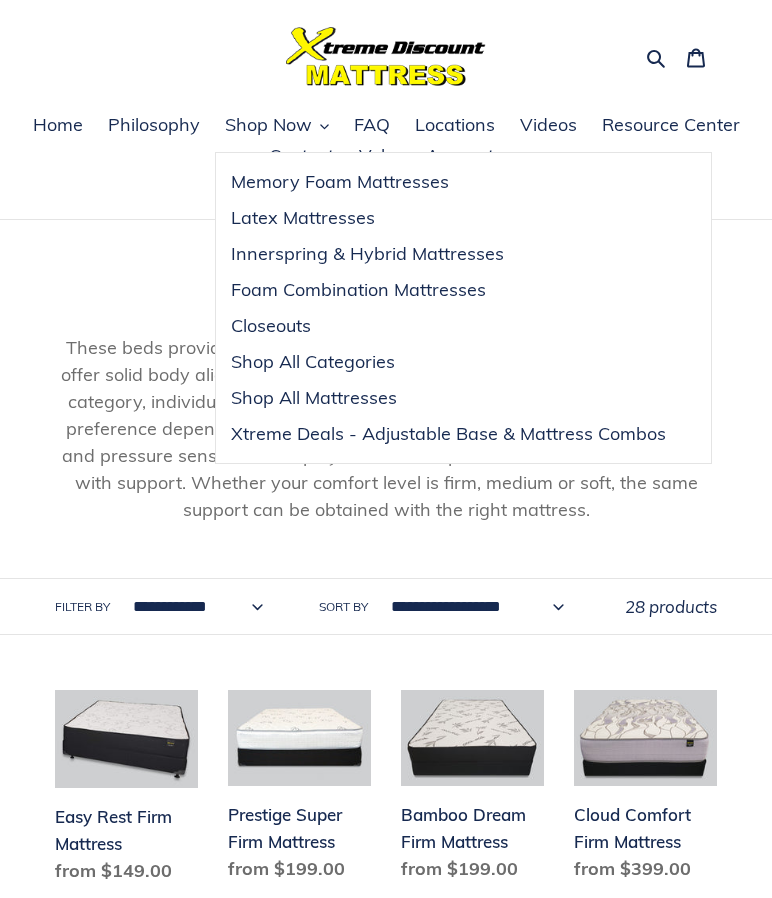 click on "Innerspring & Hybrid Mattresses" at bounding box center (448, 254) 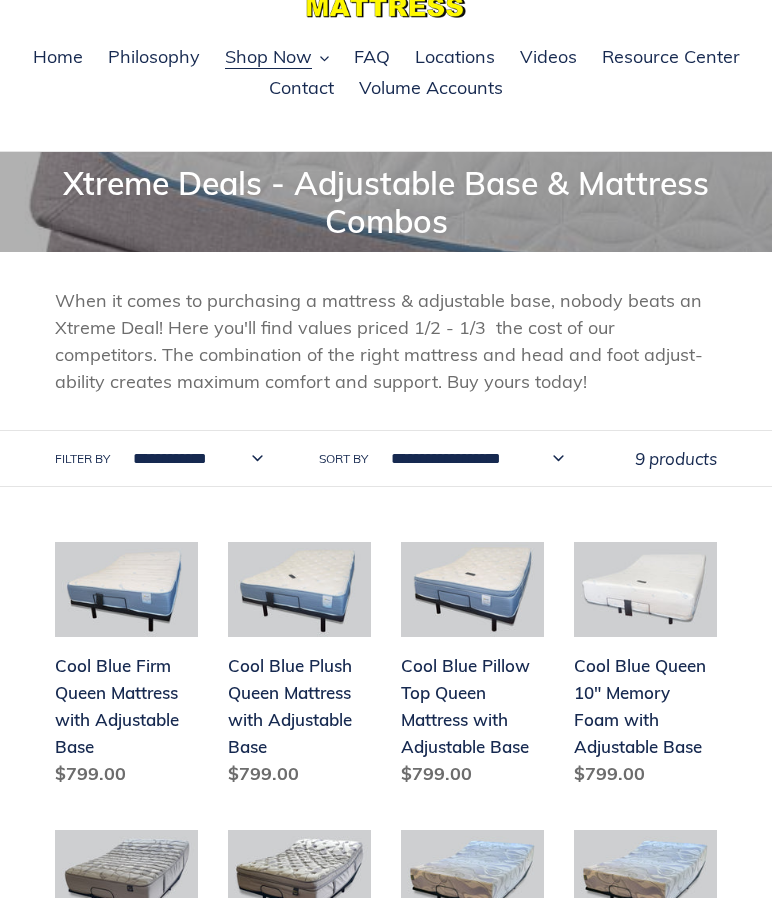 scroll, scrollTop: 0, scrollLeft: 0, axis: both 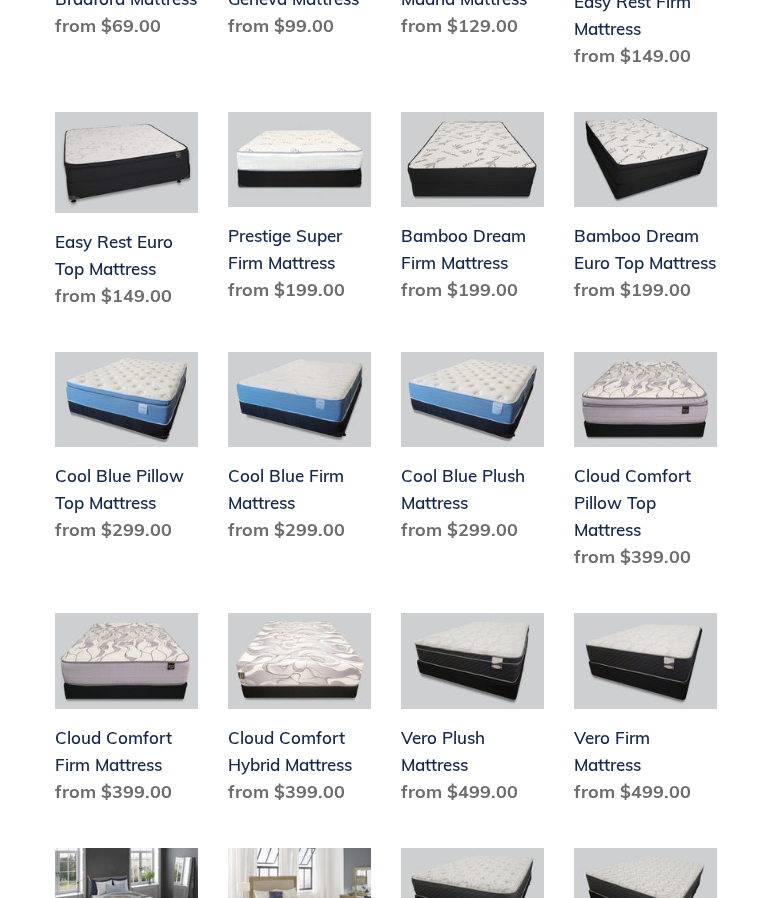 click on "Vero Firm Mattress" at bounding box center (645, 712) 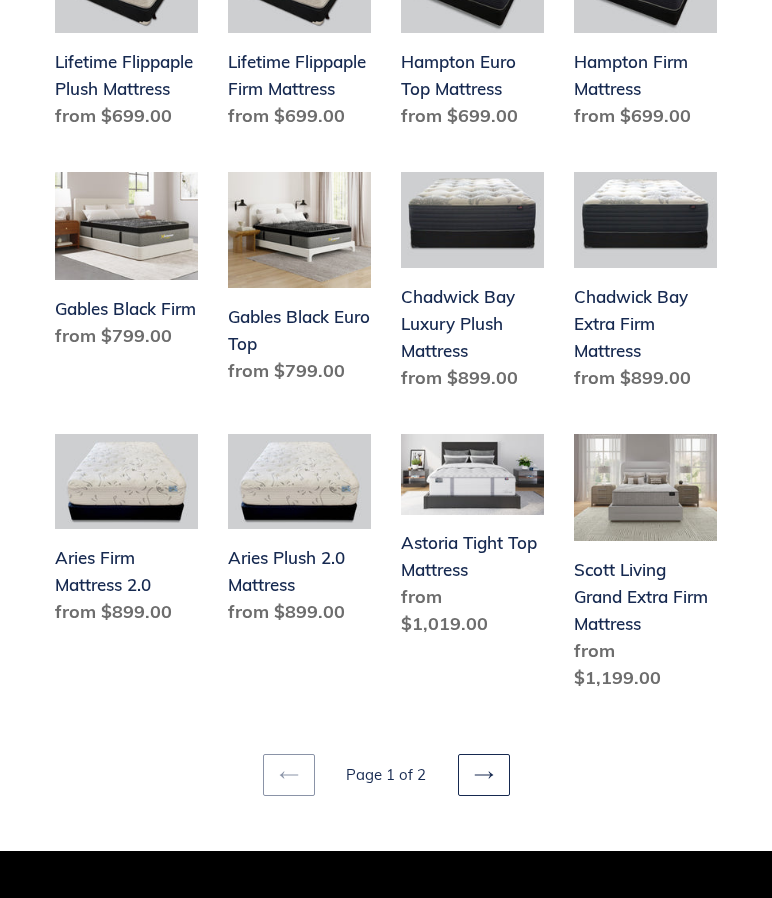 scroll, scrollTop: 2189, scrollLeft: 0, axis: vertical 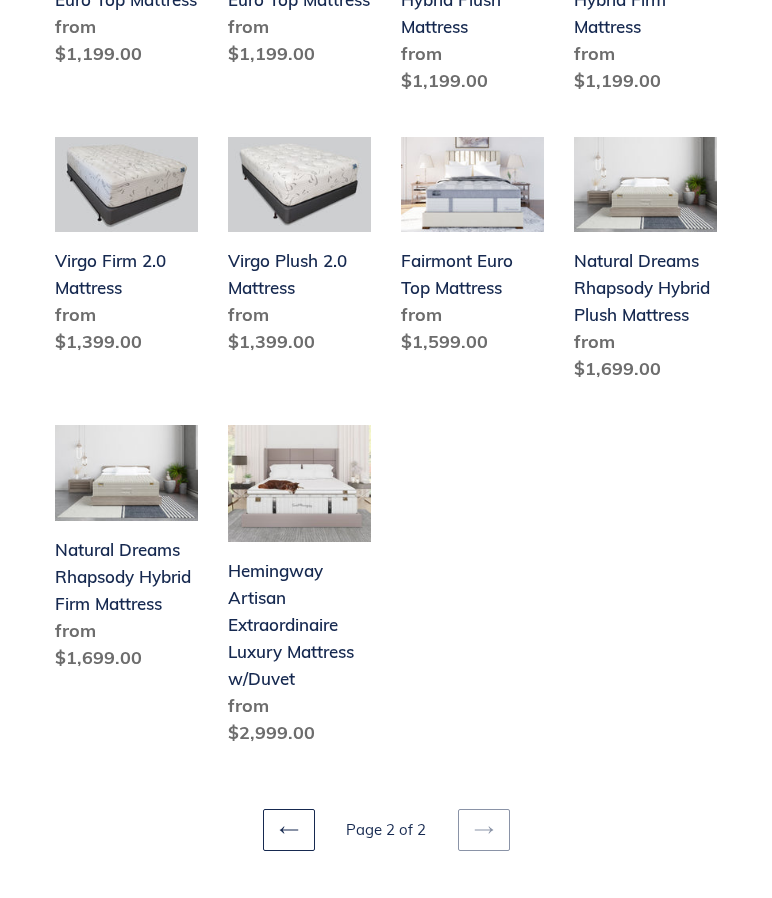 click 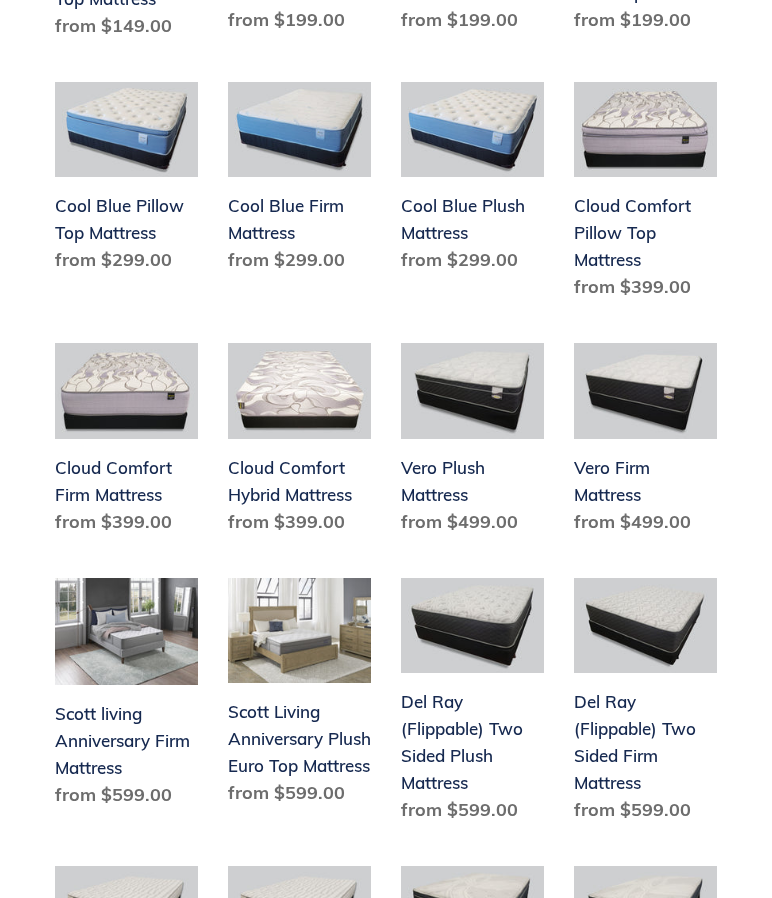 scroll, scrollTop: 1262, scrollLeft: 0, axis: vertical 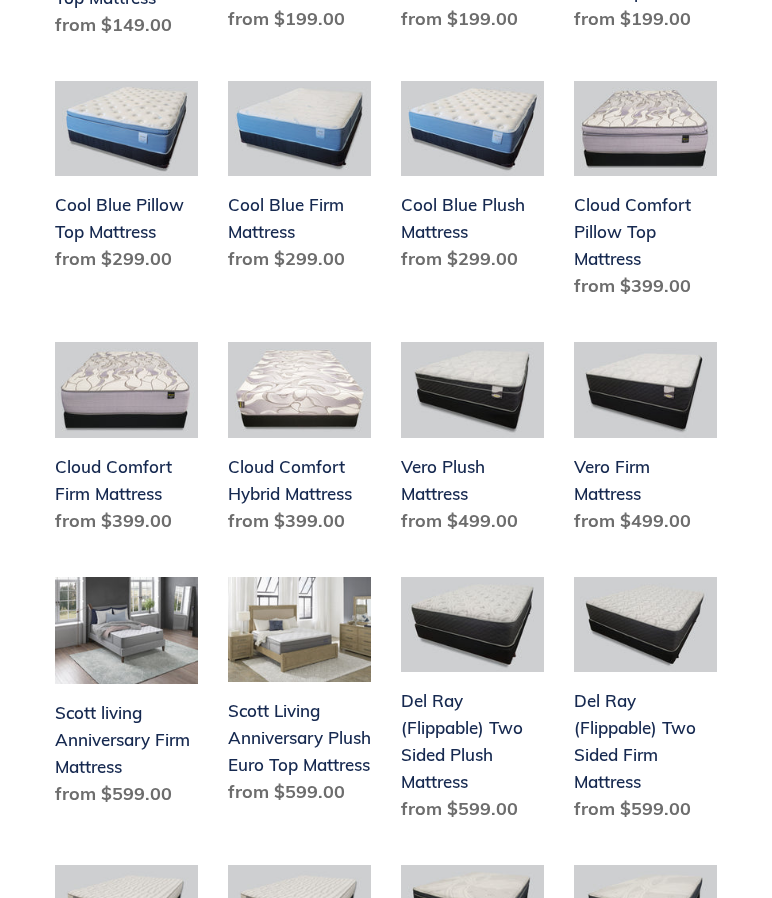 click on "Cloud Comfort Firm Mattress" at bounding box center [126, 441] 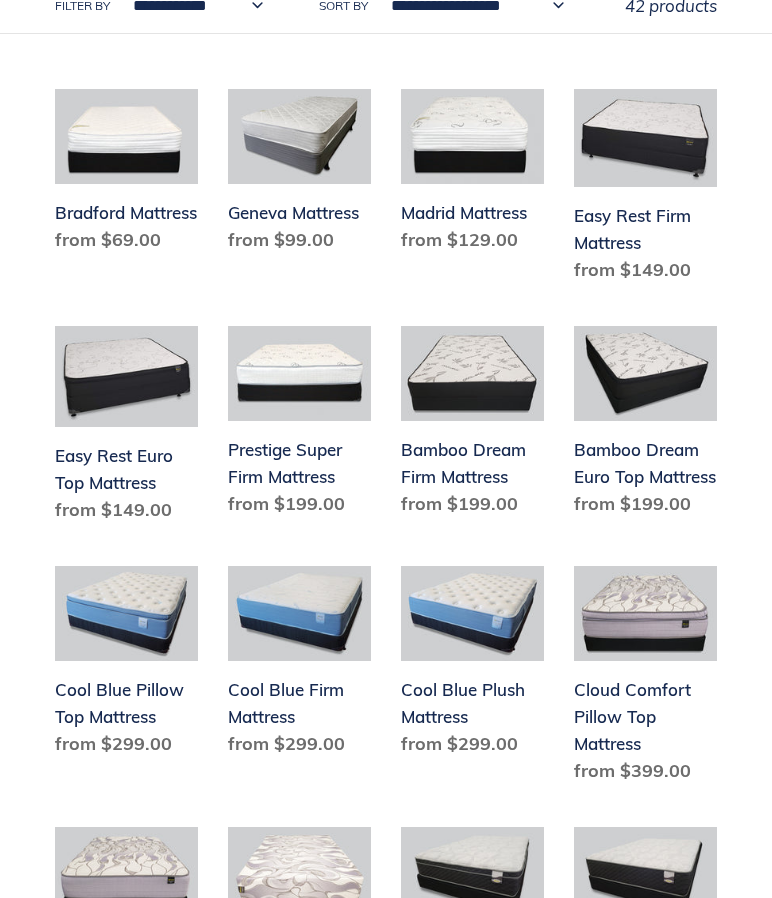 scroll, scrollTop: 800, scrollLeft: 0, axis: vertical 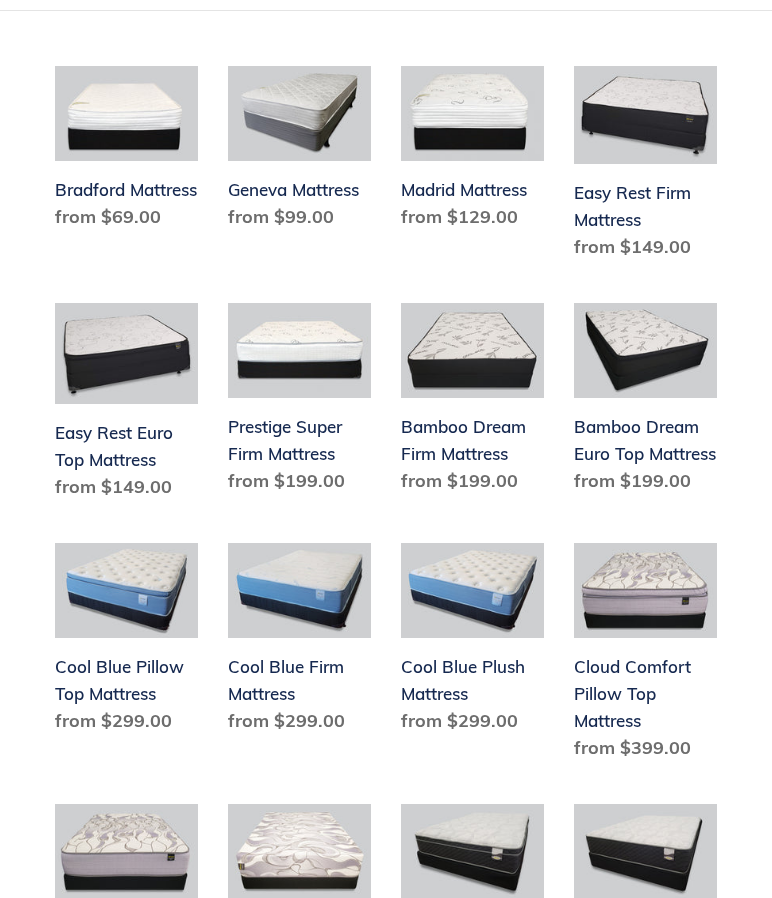 click on "Cool Blue Firm Mattress" at bounding box center [299, 642] 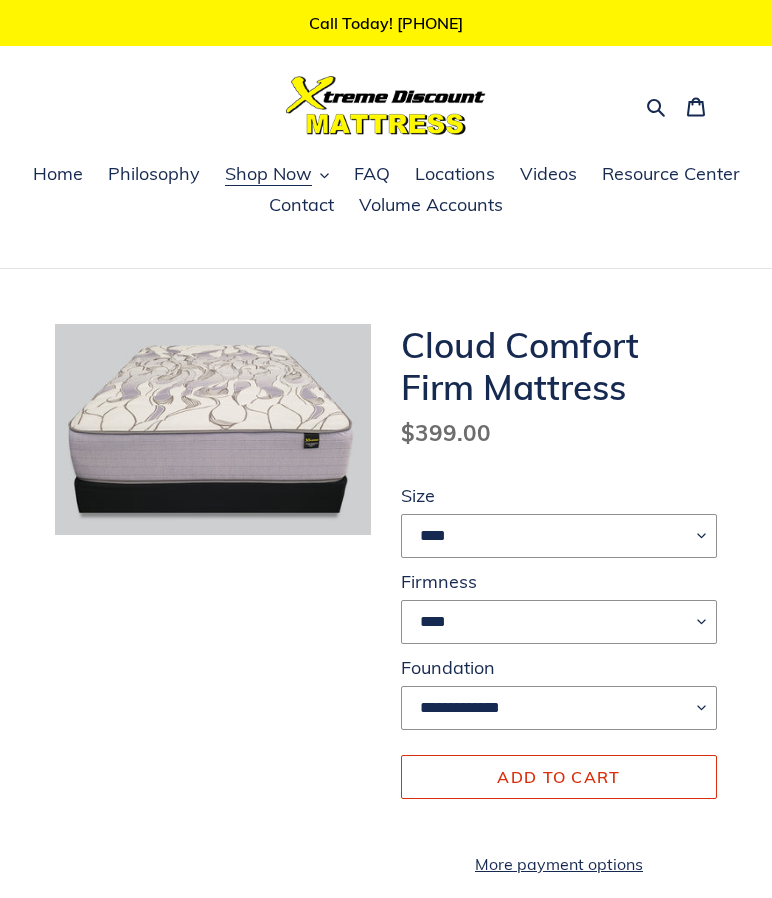scroll, scrollTop: 0, scrollLeft: 0, axis: both 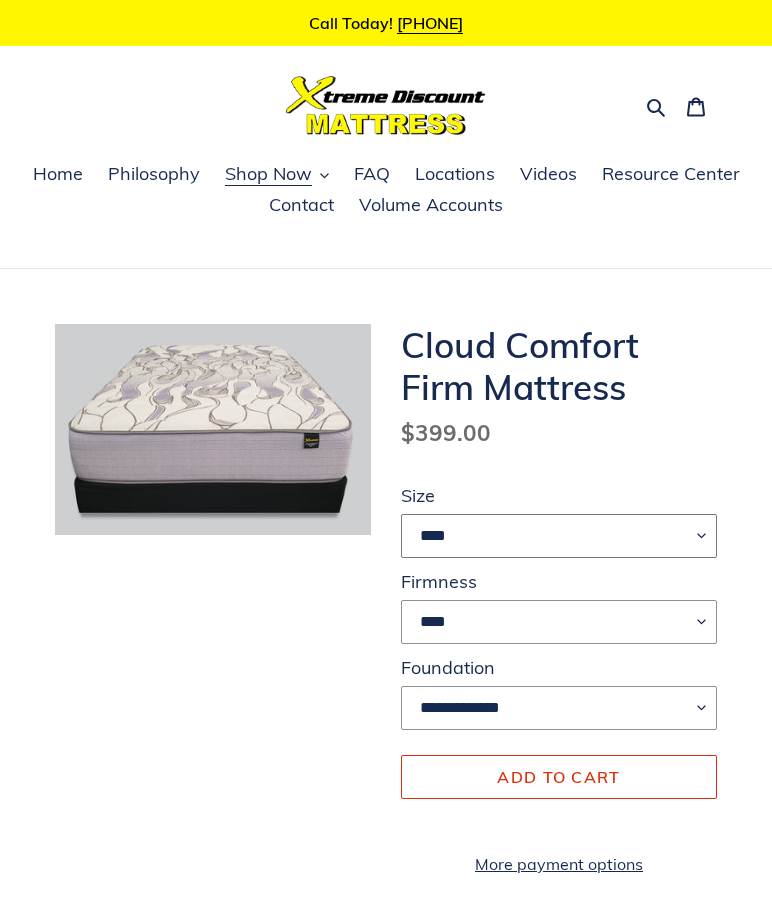 click on "**** ******* **** ***** ****" at bounding box center [559, 536] 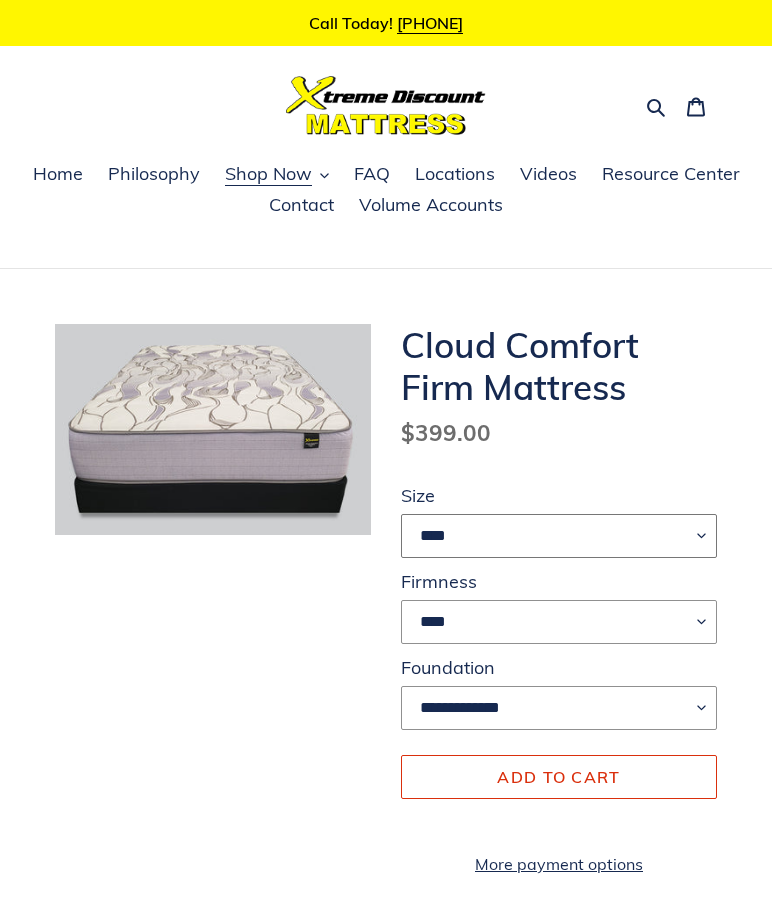 select on "*******" 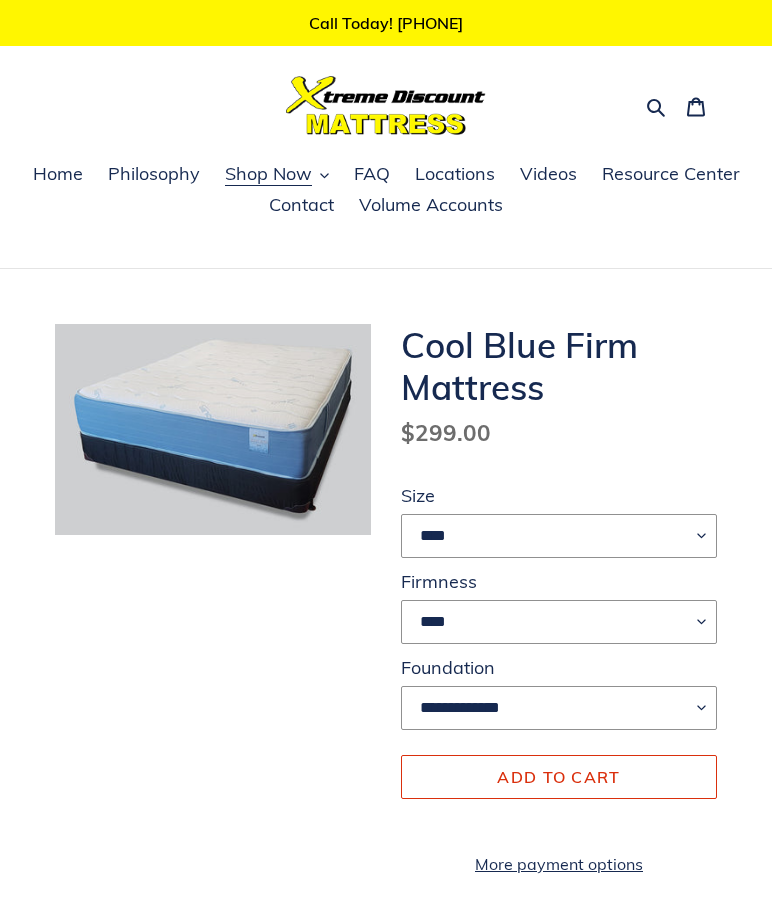 scroll, scrollTop: 0, scrollLeft: 0, axis: both 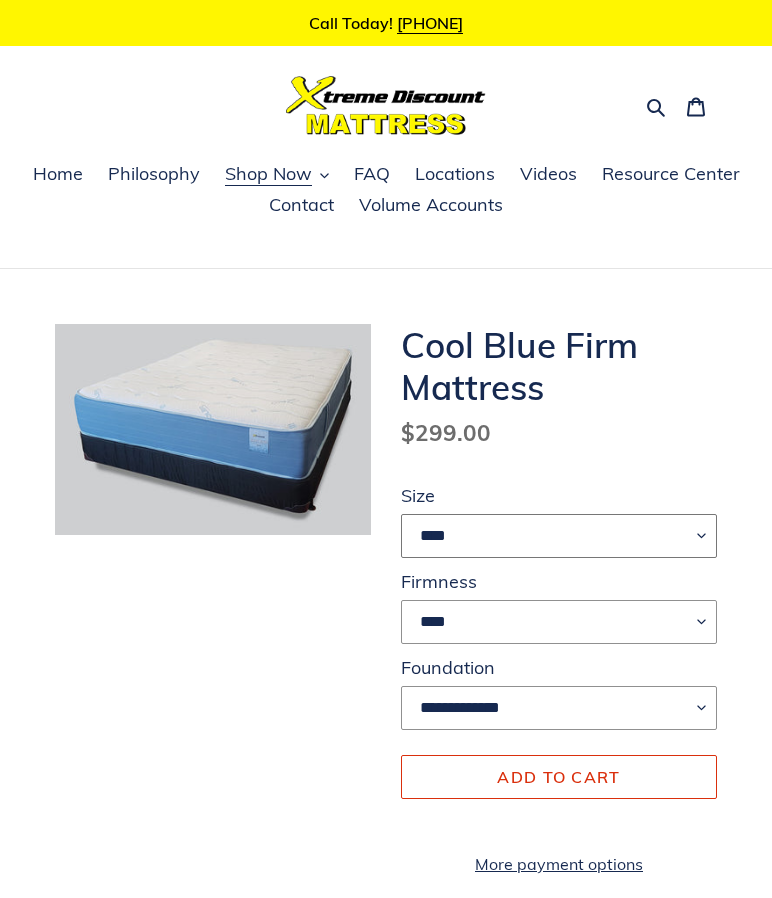 click on "**** ******* **** ***** ****" at bounding box center (559, 536) 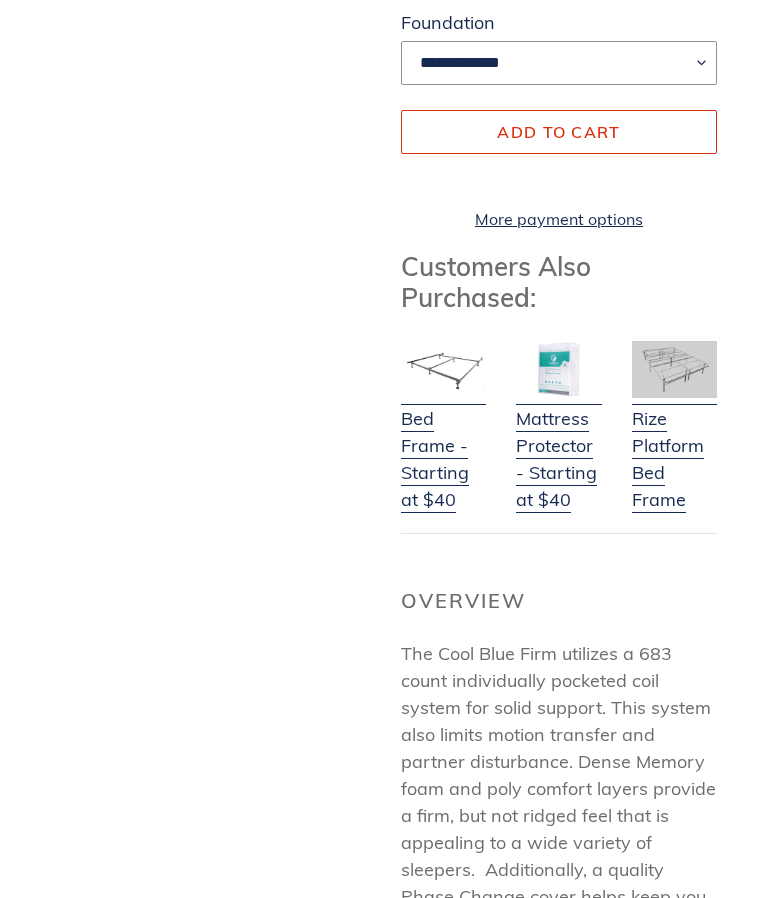 scroll, scrollTop: 646, scrollLeft: 0, axis: vertical 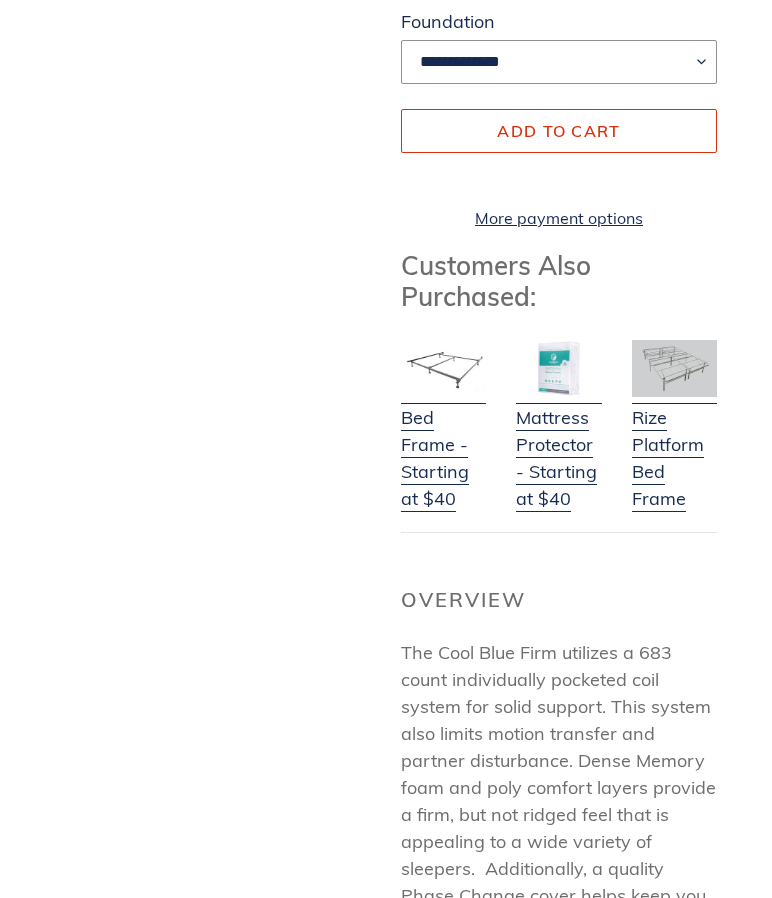 click on "Rize Platform Bed Frame" at bounding box center [674, 445] 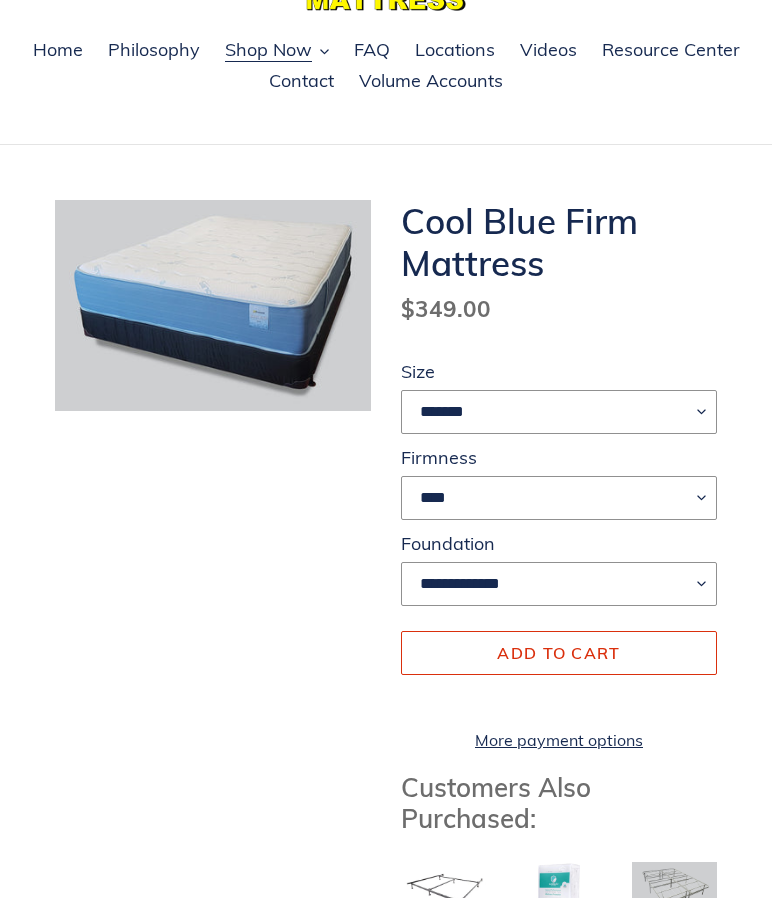 scroll, scrollTop: 269, scrollLeft: 0, axis: vertical 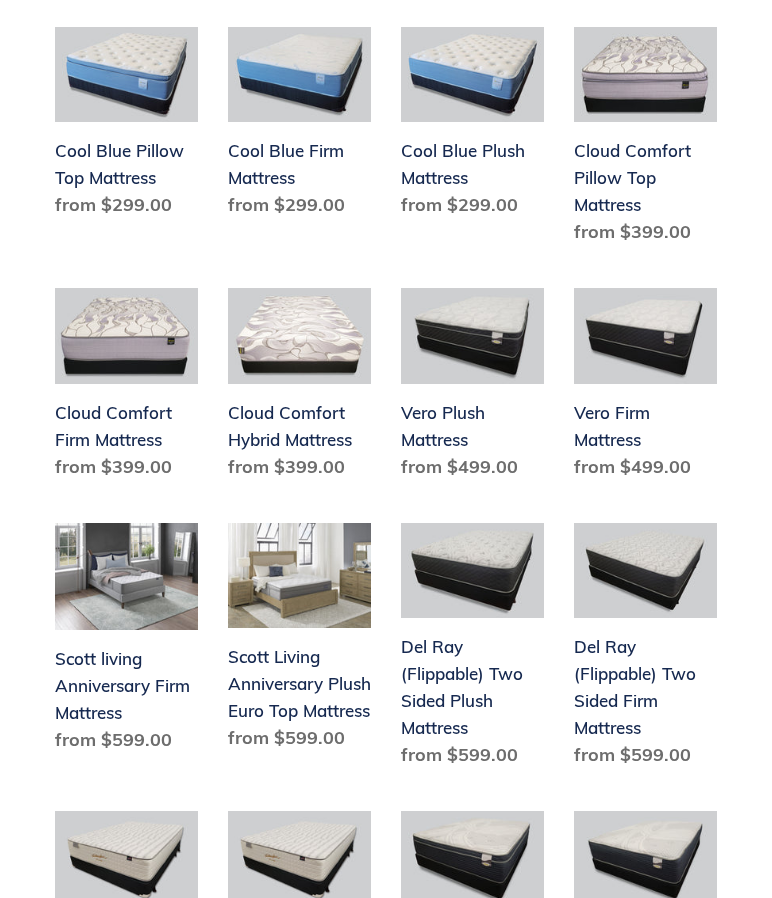 click on "Cloud Comfort Firm Mattress" at bounding box center (126, 387) 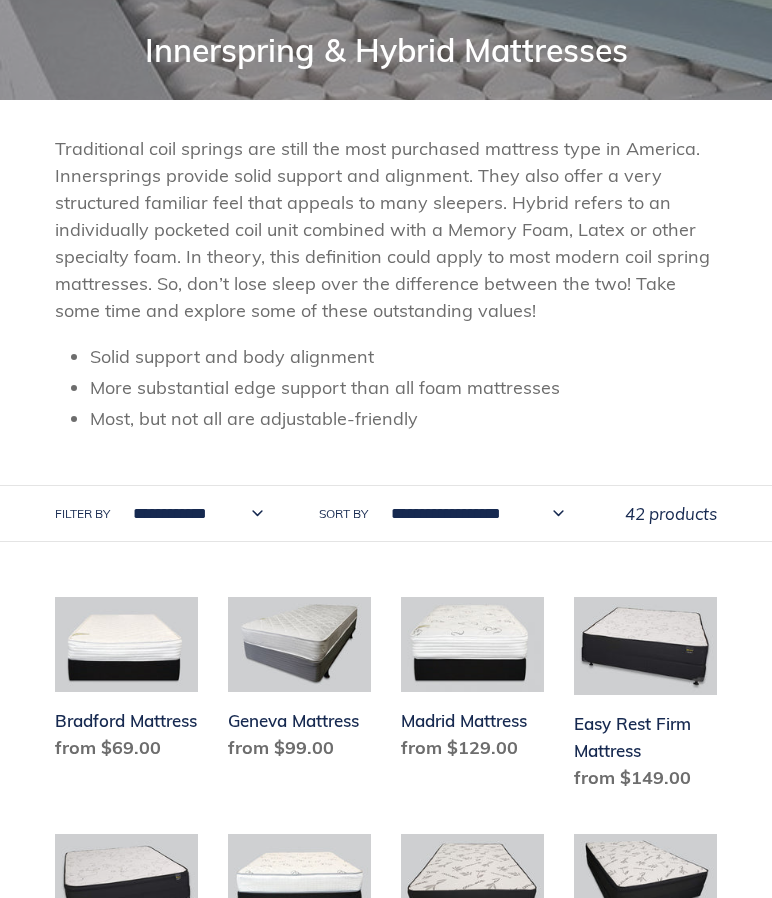 scroll, scrollTop: 290, scrollLeft: 0, axis: vertical 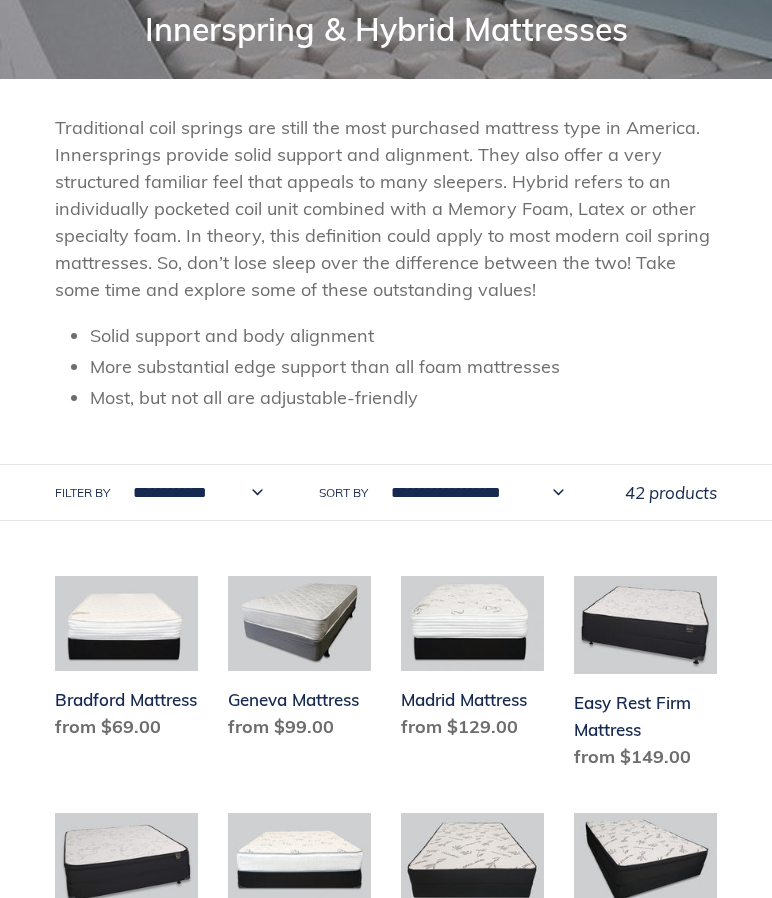 click on "**********" at bounding box center (193, 492) 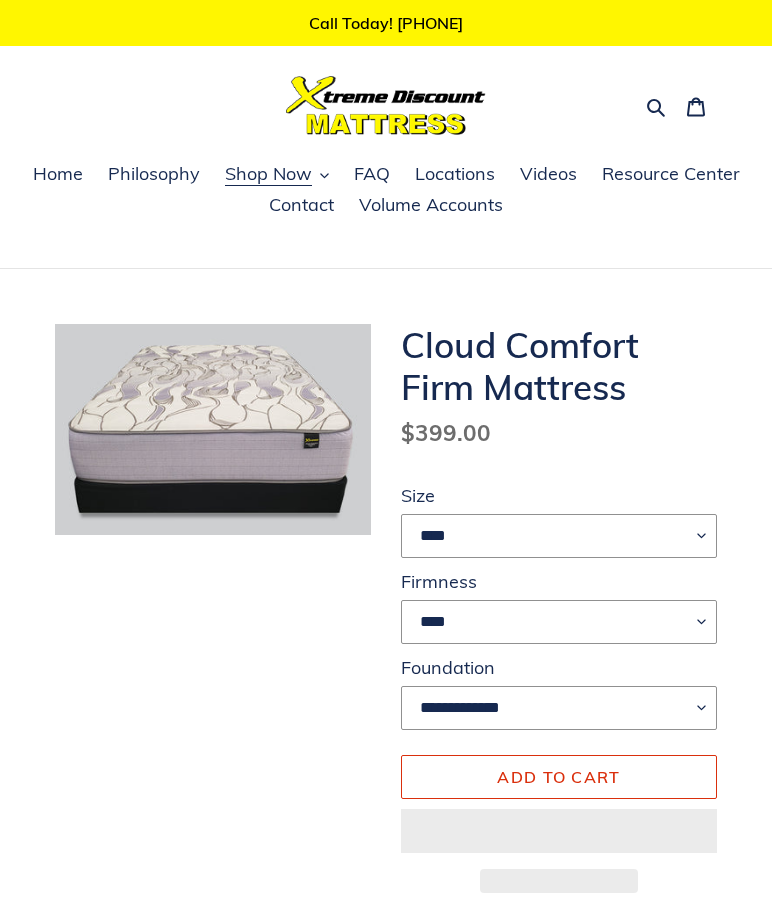 scroll, scrollTop: 0, scrollLeft: 0, axis: both 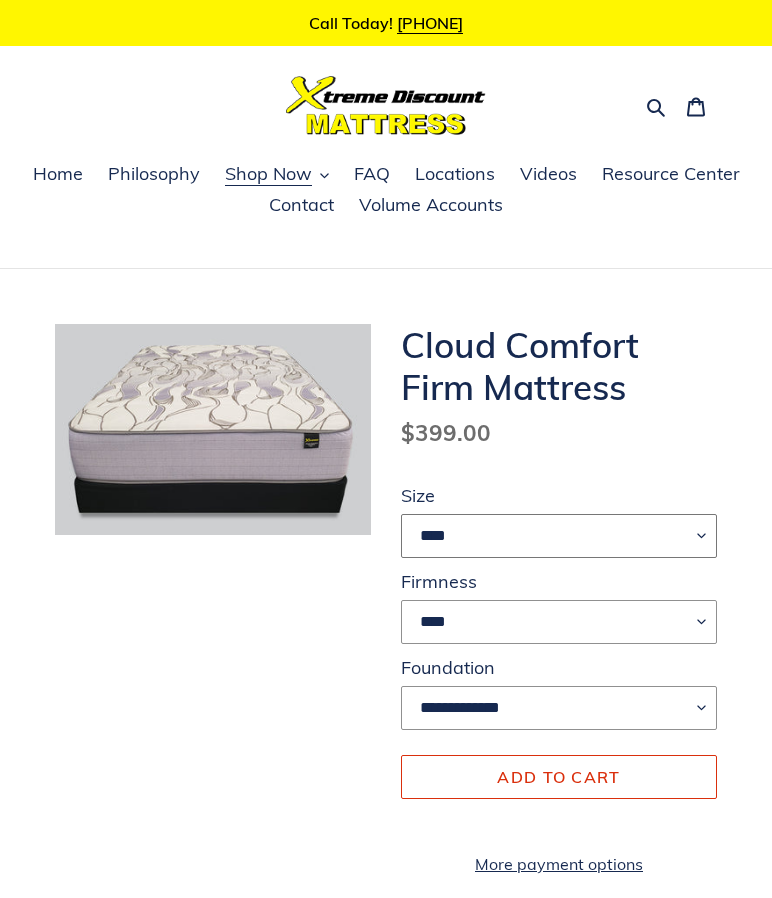 click on "**** ******* **** ***** ****" at bounding box center (559, 536) 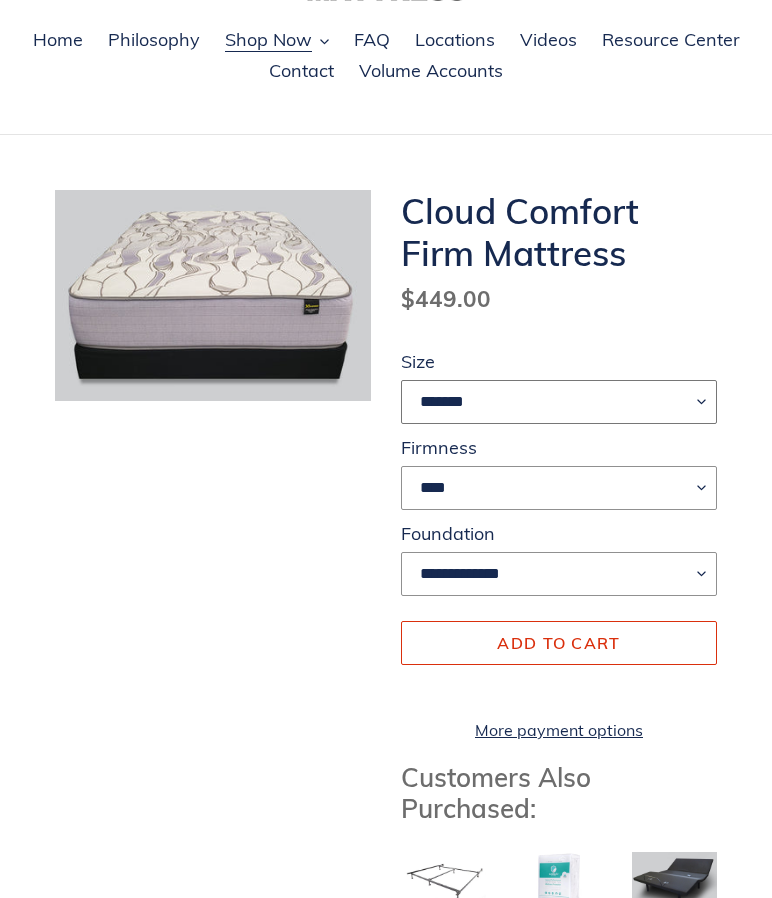 scroll, scrollTop: 138, scrollLeft: 0, axis: vertical 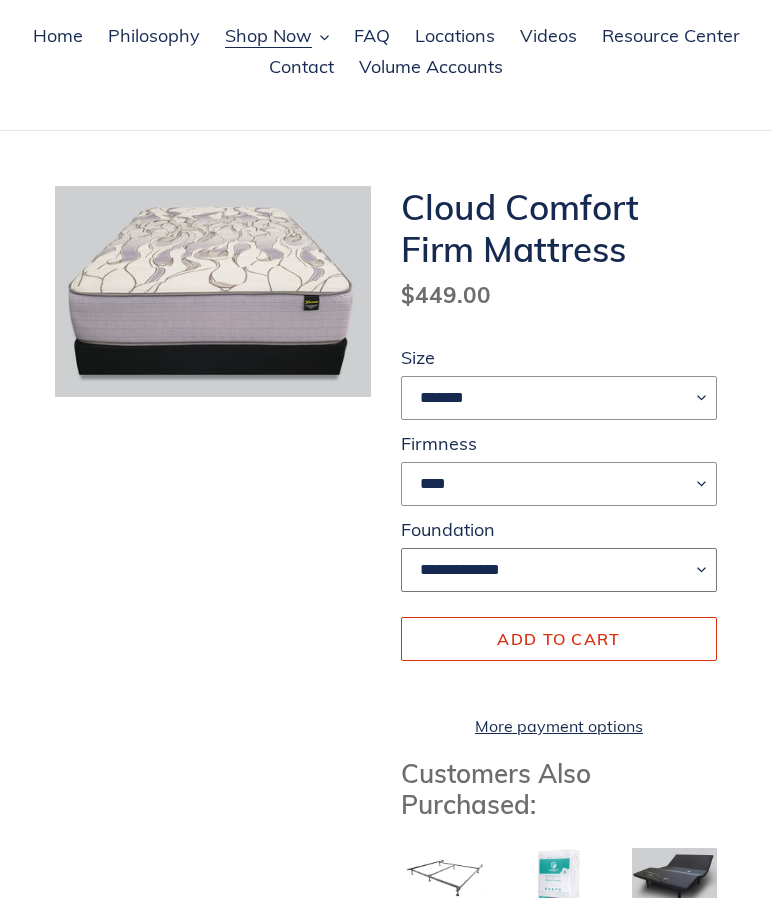 click on "**********" at bounding box center (559, 570) 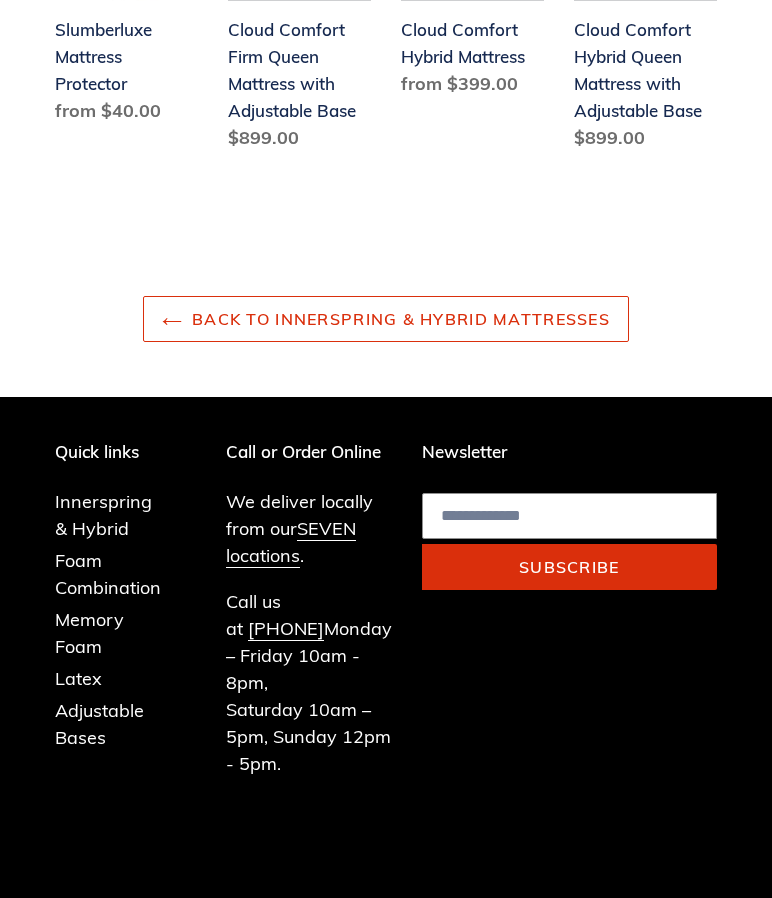 scroll, scrollTop: 2967, scrollLeft: 0, axis: vertical 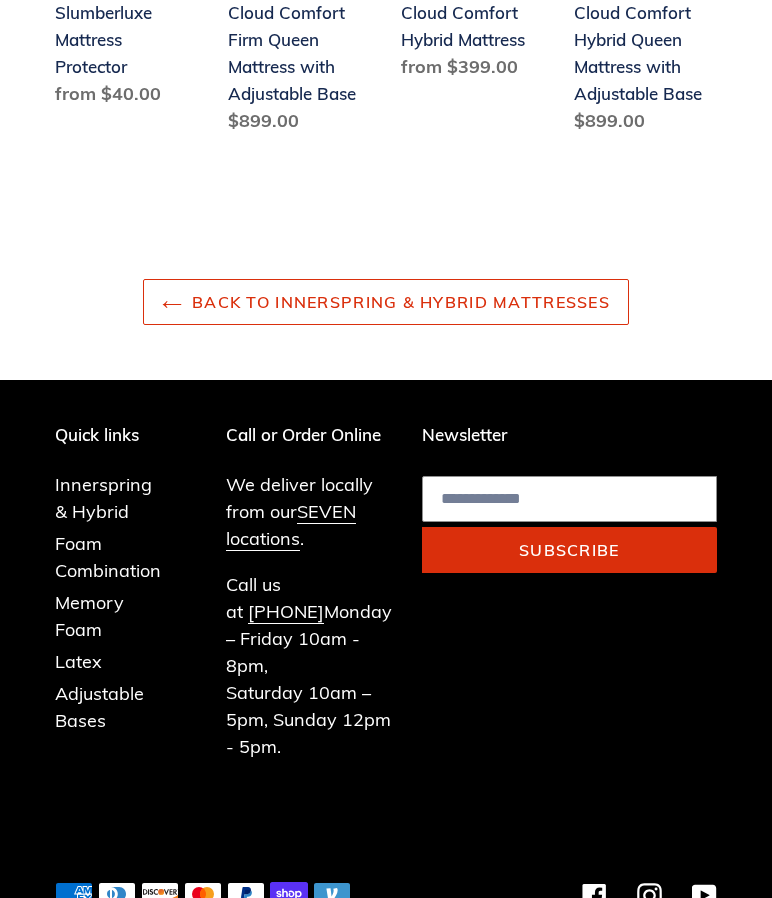 click 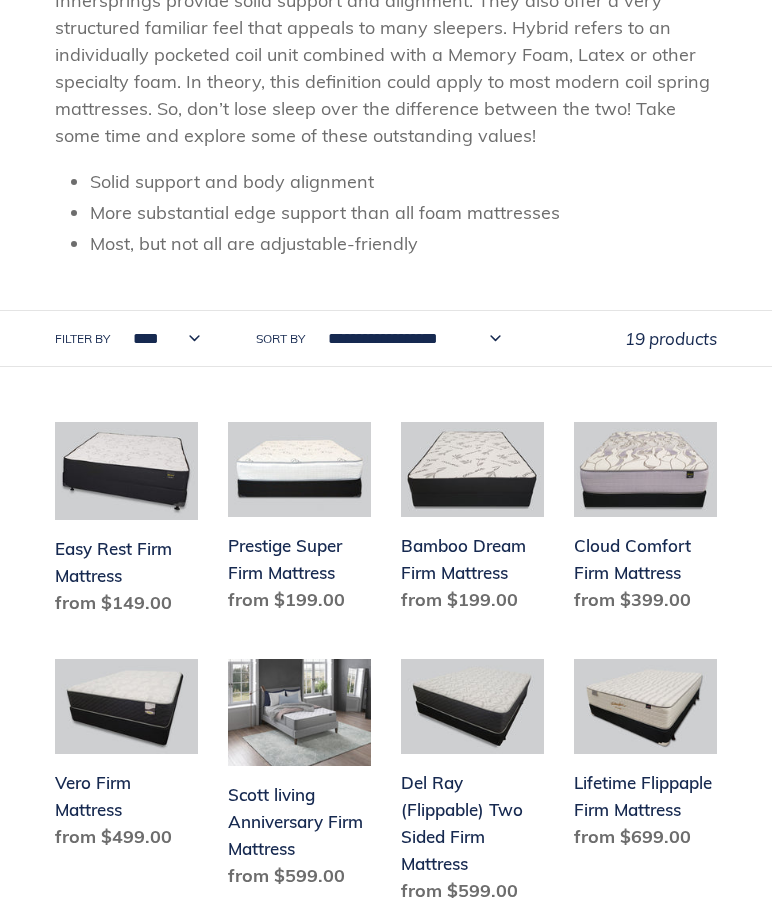 scroll, scrollTop: 444, scrollLeft: 0, axis: vertical 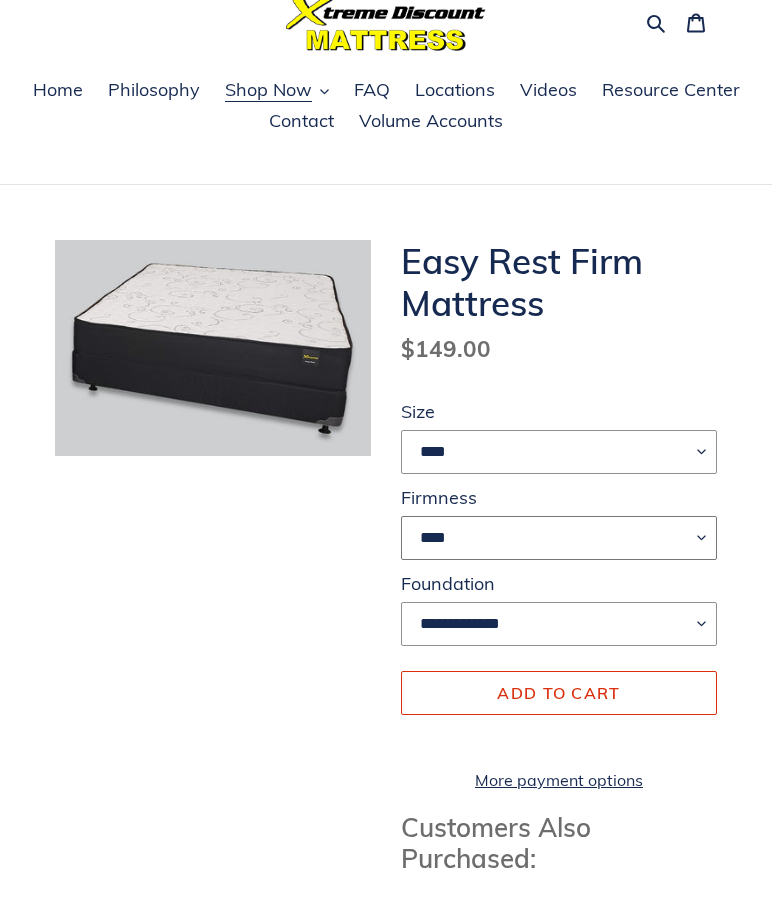 click on "****" at bounding box center (559, 539) 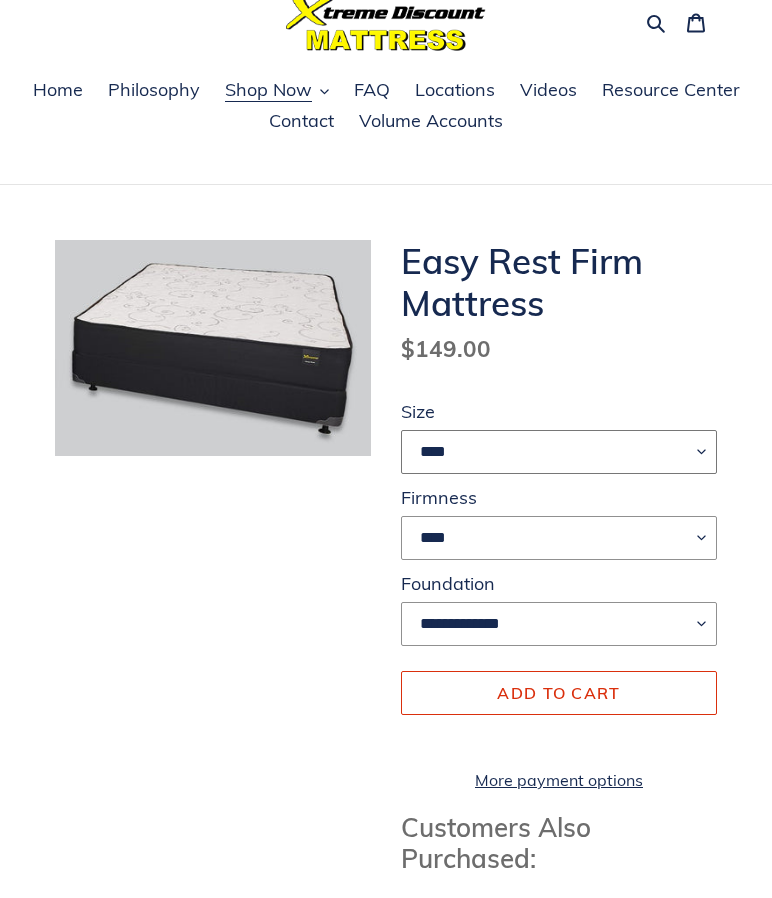 click on "**** ******* **** ***** ****" at bounding box center (559, 452) 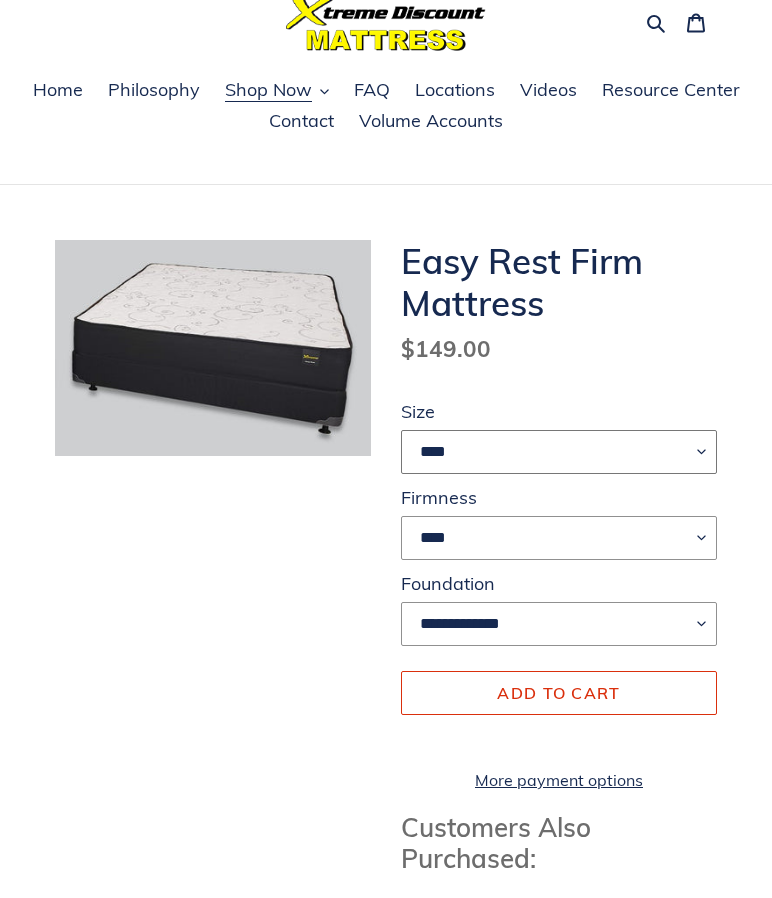 select on "*******" 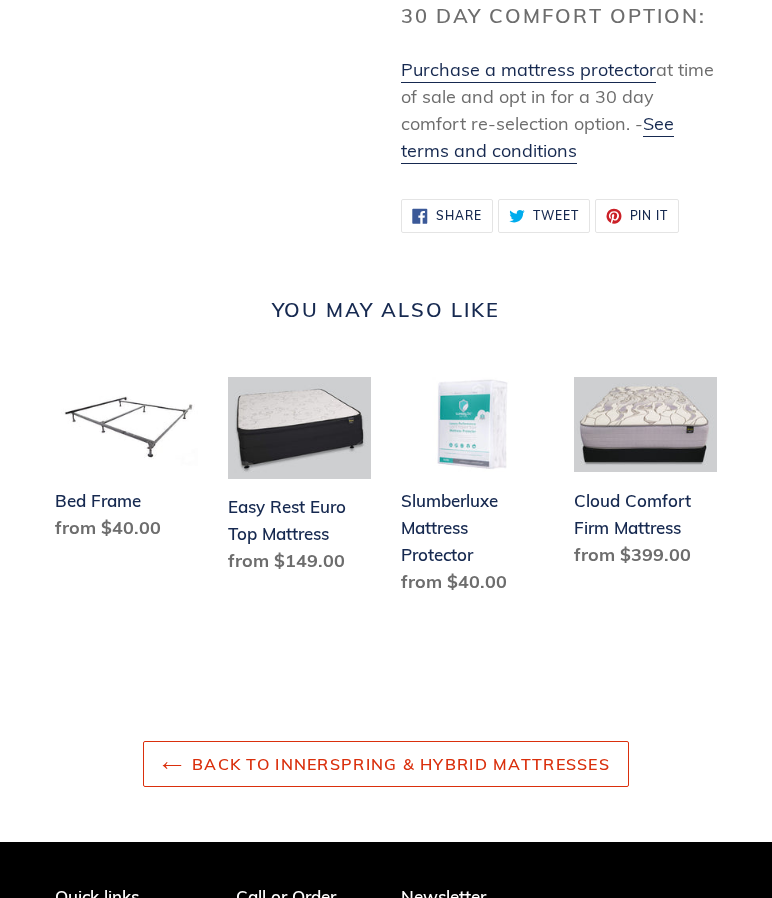 scroll, scrollTop: 2502, scrollLeft: 0, axis: vertical 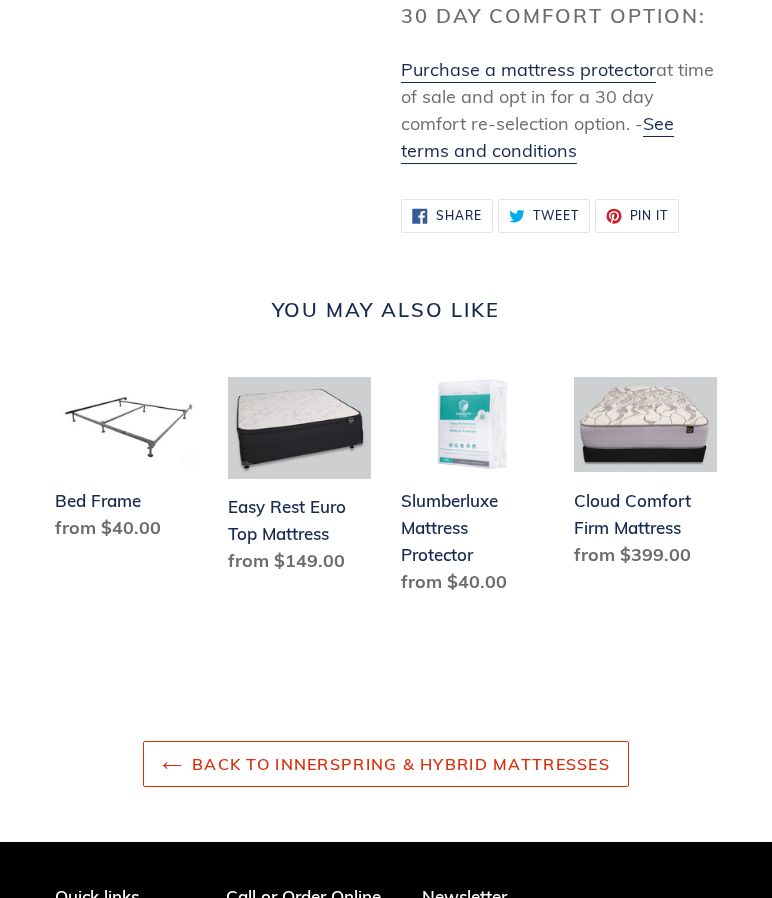 click on "Easy Rest Euro Top Mattress" at bounding box center (299, 480) 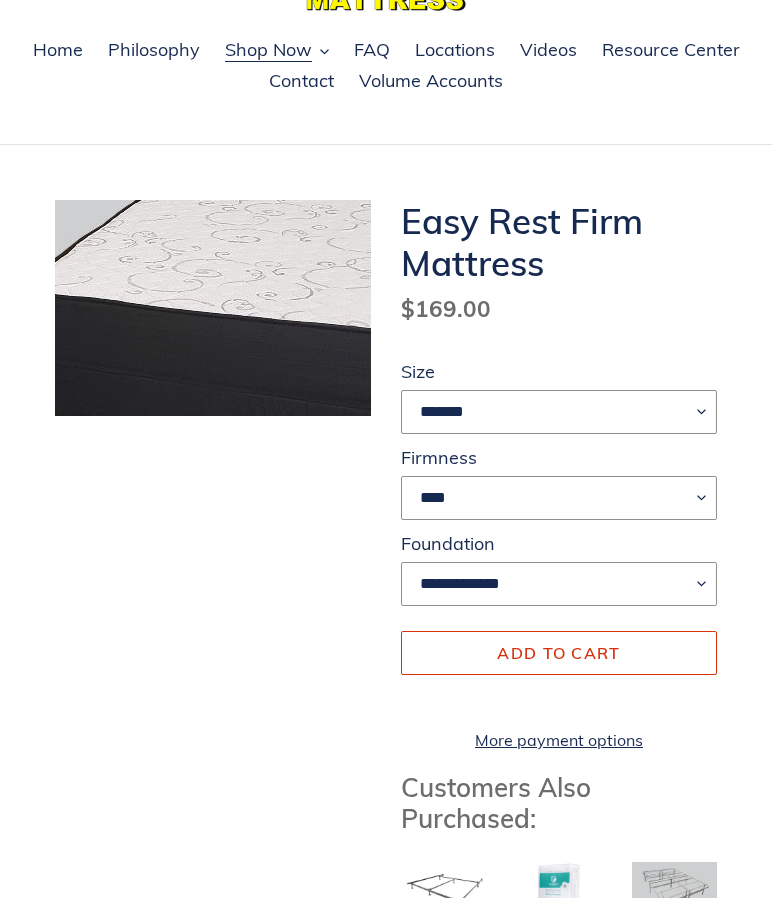 scroll, scrollTop: 269, scrollLeft: 0, axis: vertical 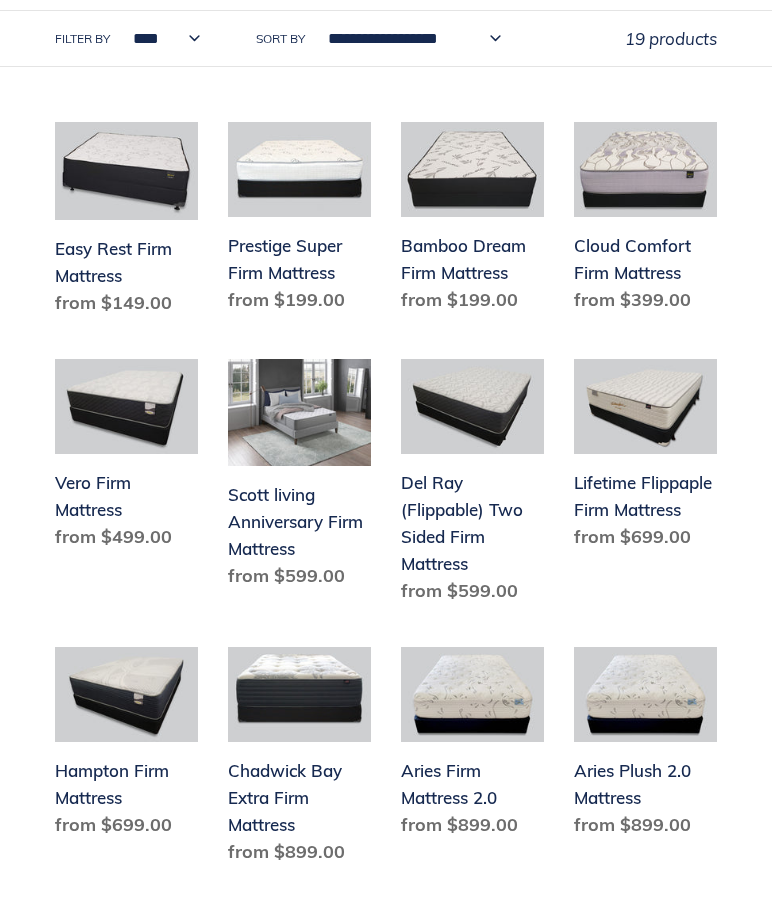 click on "Bamboo Dream Firm Mattress" at bounding box center [472, 221] 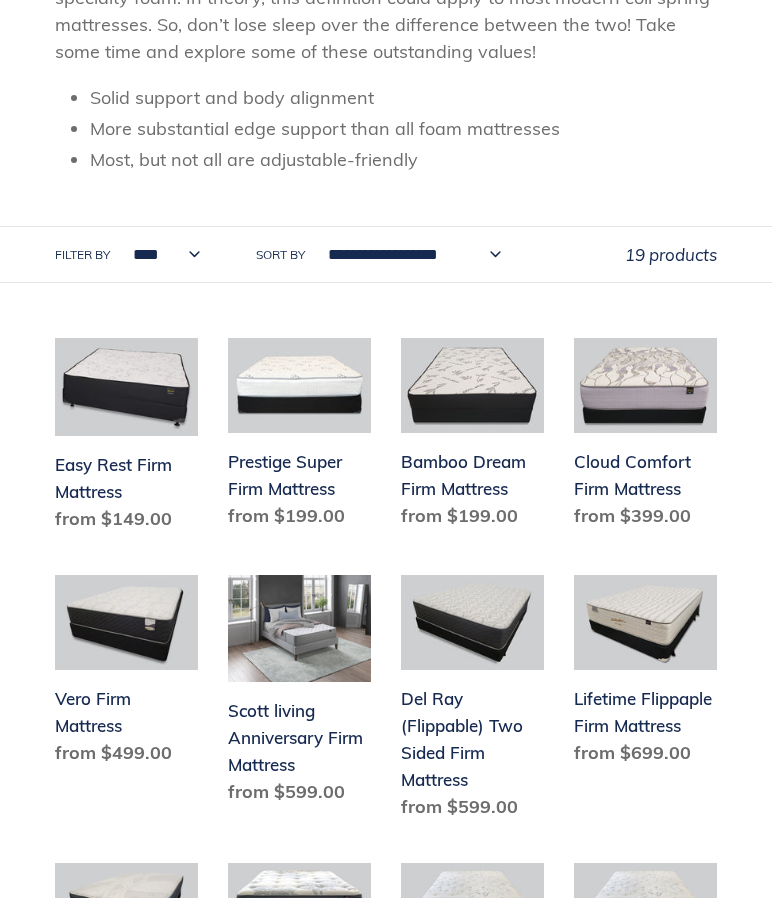 scroll, scrollTop: 528, scrollLeft: 0, axis: vertical 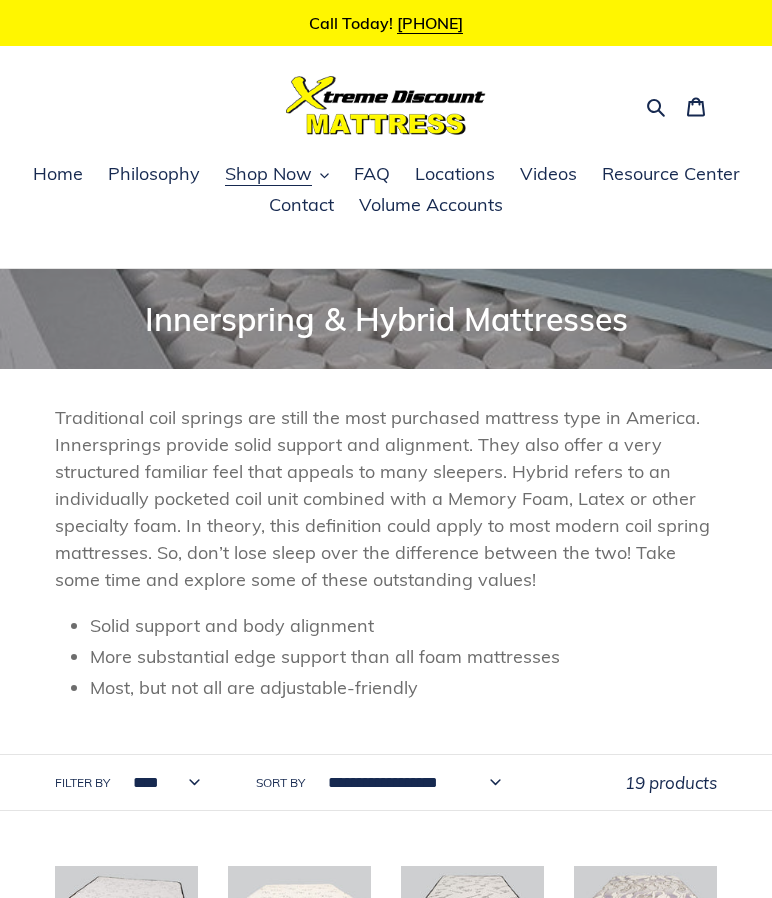 click on "Home" at bounding box center [58, 174] 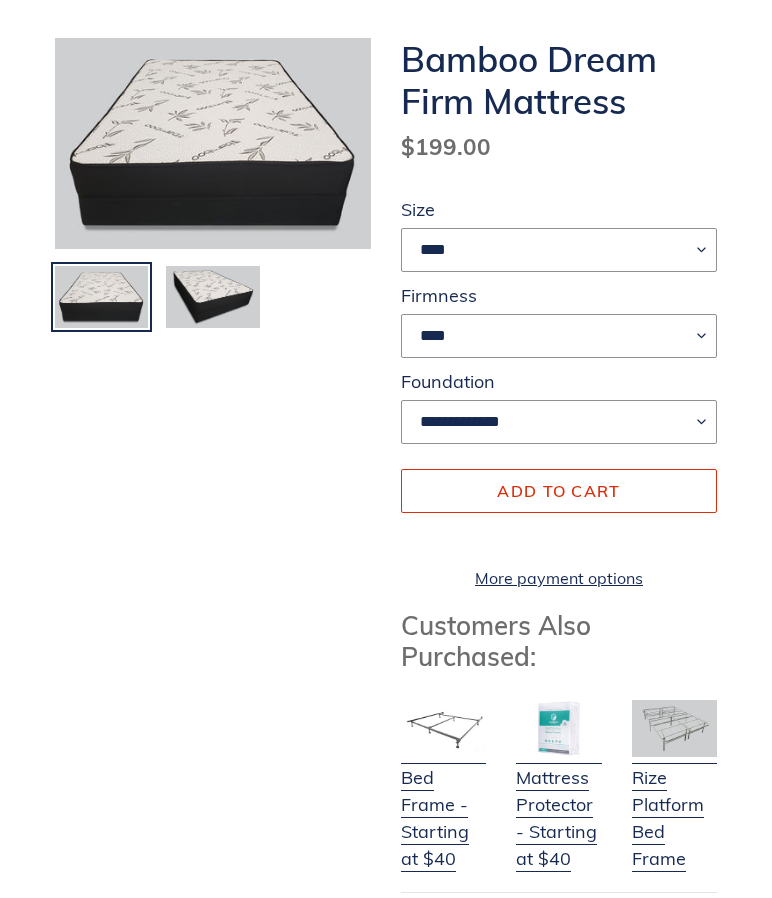 scroll, scrollTop: 285, scrollLeft: 0, axis: vertical 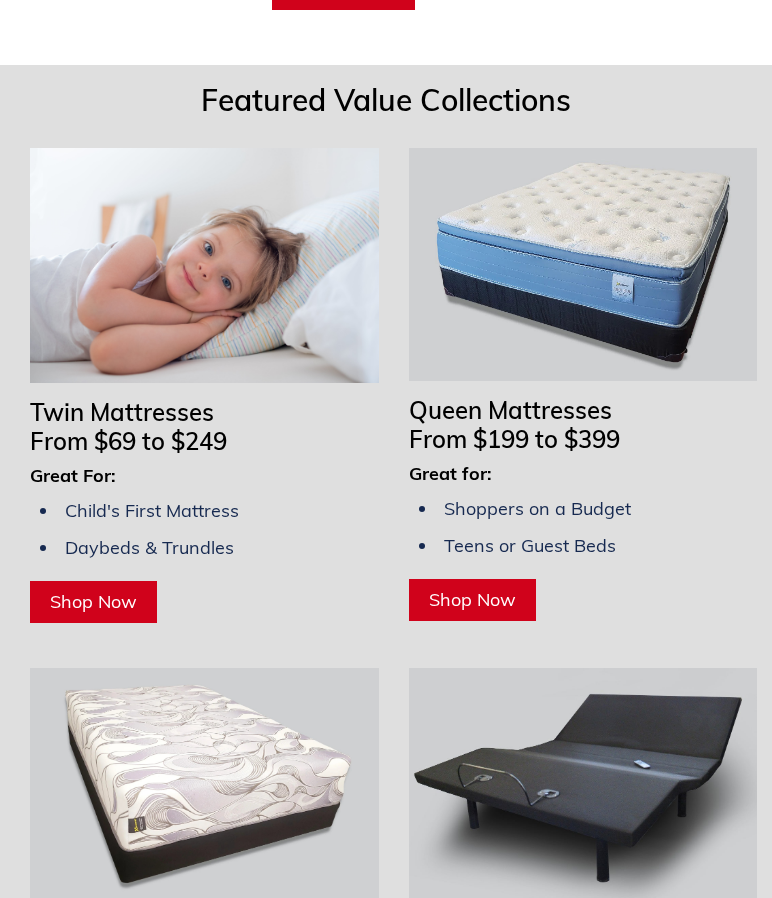 click on "Shop Now" at bounding box center (93, 601) 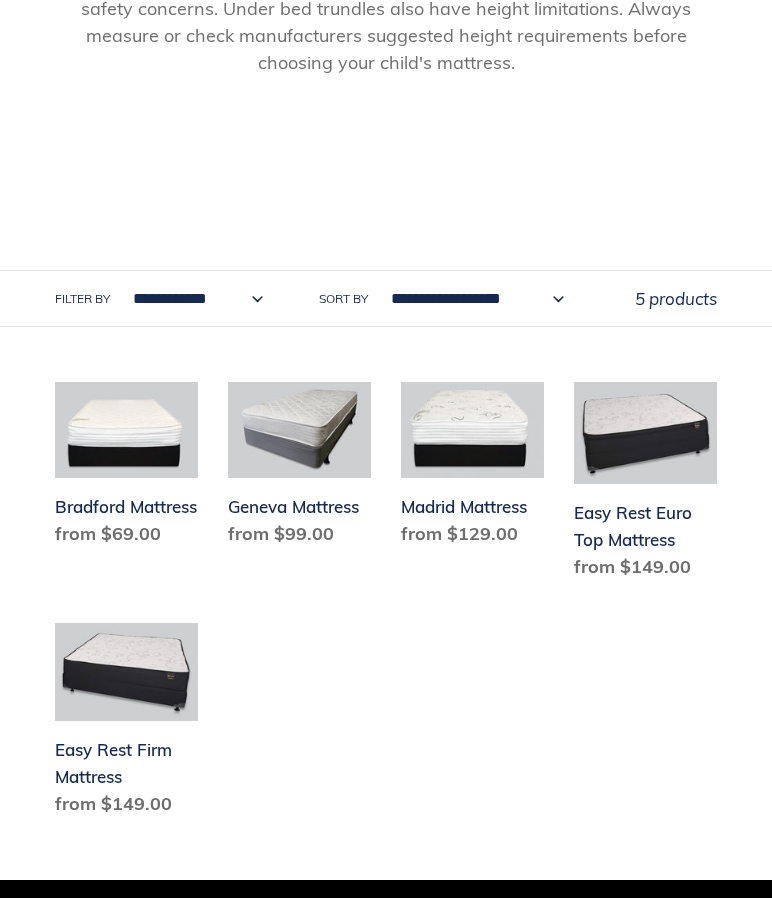 scroll, scrollTop: 937, scrollLeft: 0, axis: vertical 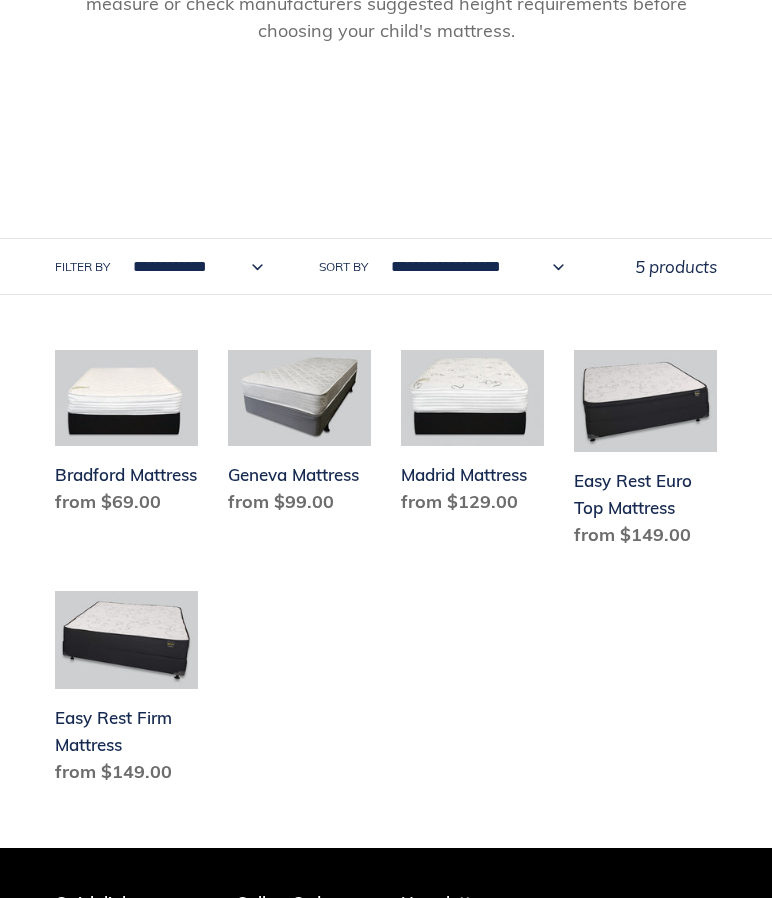 click on "Geneva Mattress" at bounding box center (299, 436) 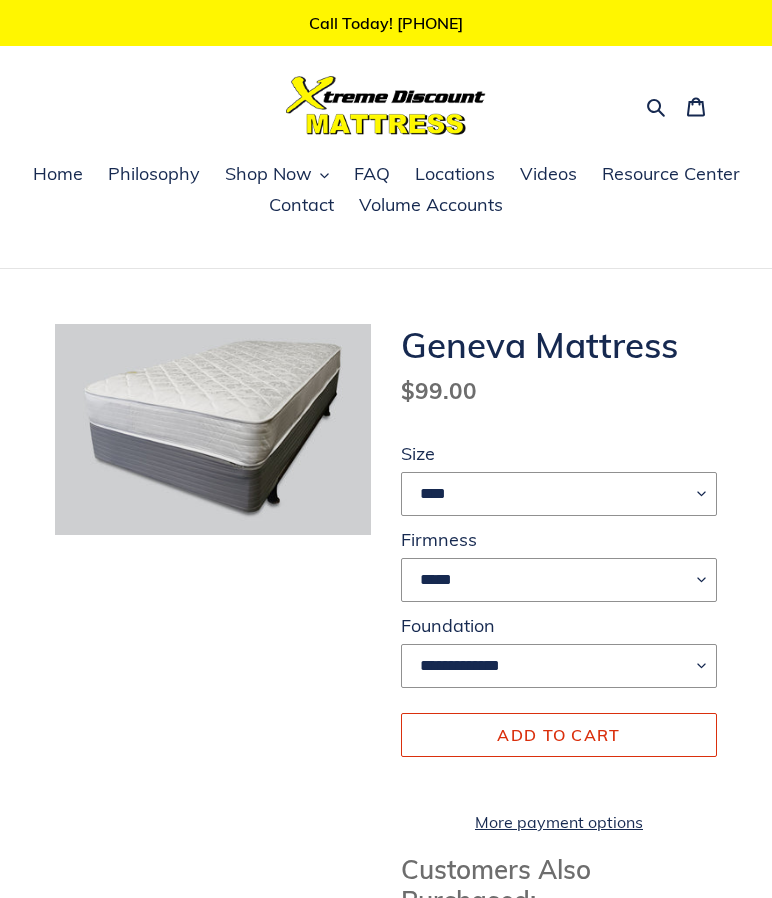 scroll, scrollTop: 0, scrollLeft: 0, axis: both 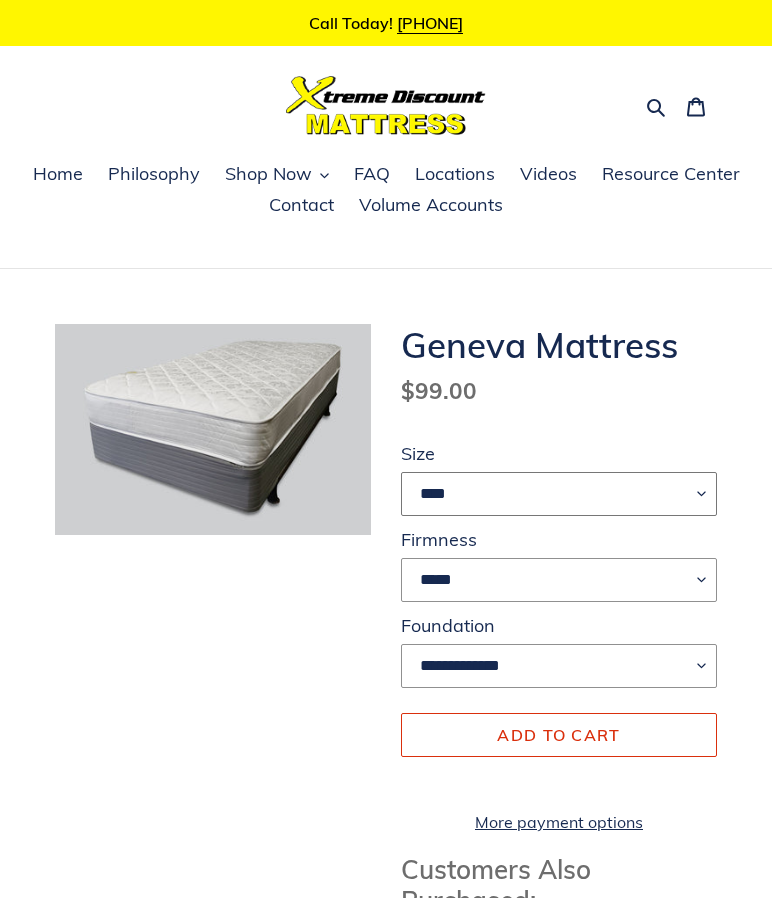 click on "**** **** *****" at bounding box center (559, 494) 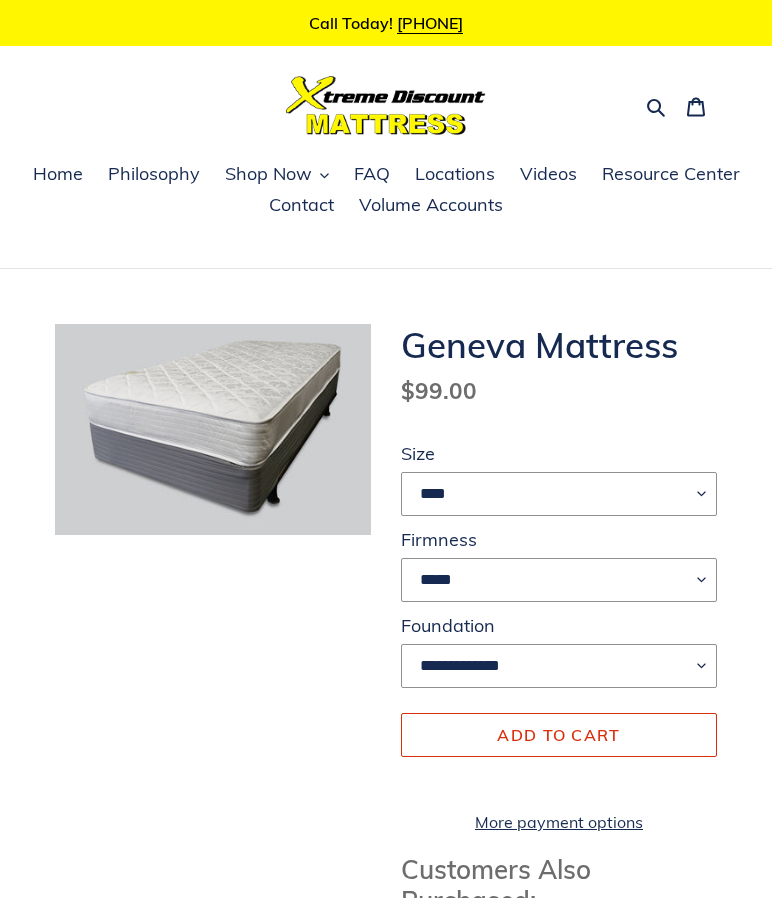 click on "Shop Now" at bounding box center [268, 174] 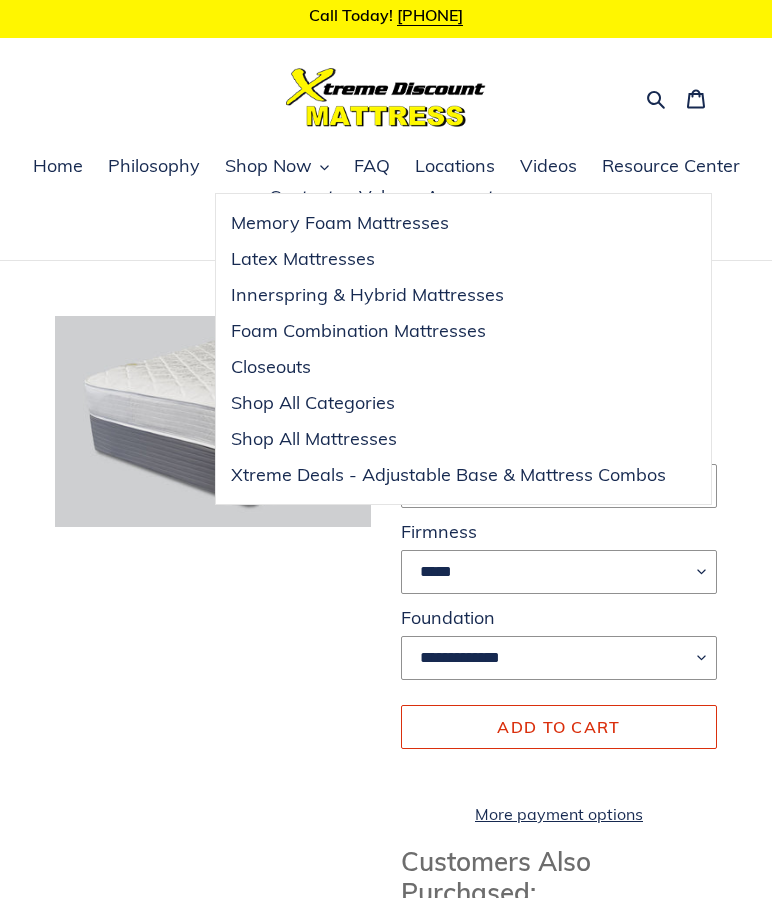 scroll, scrollTop: 8, scrollLeft: 0, axis: vertical 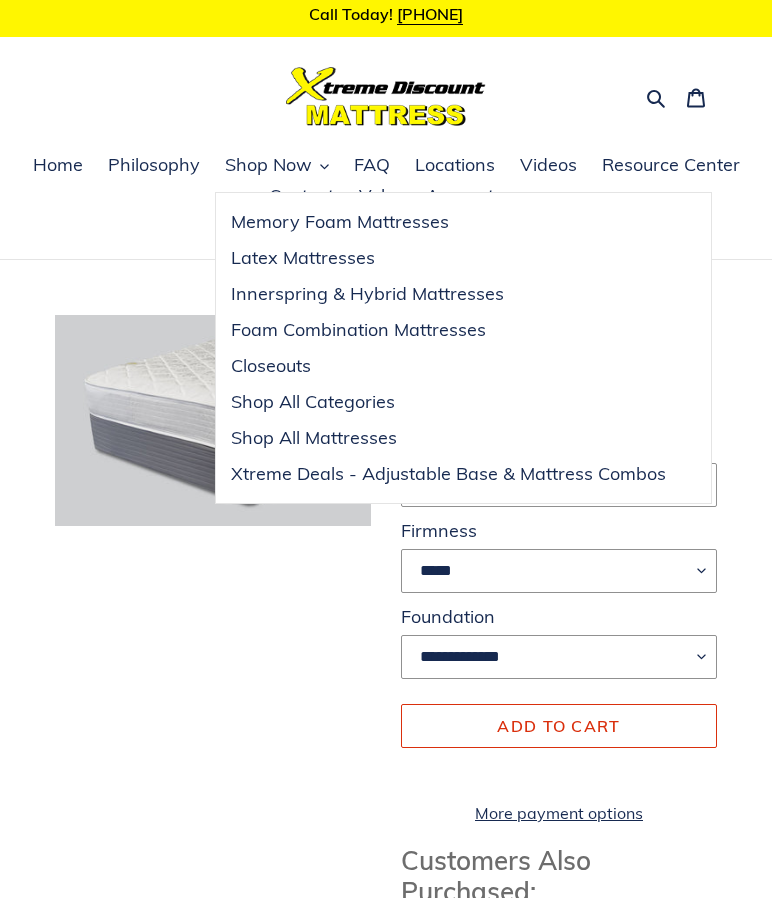 click on "Home" at bounding box center (58, 166) 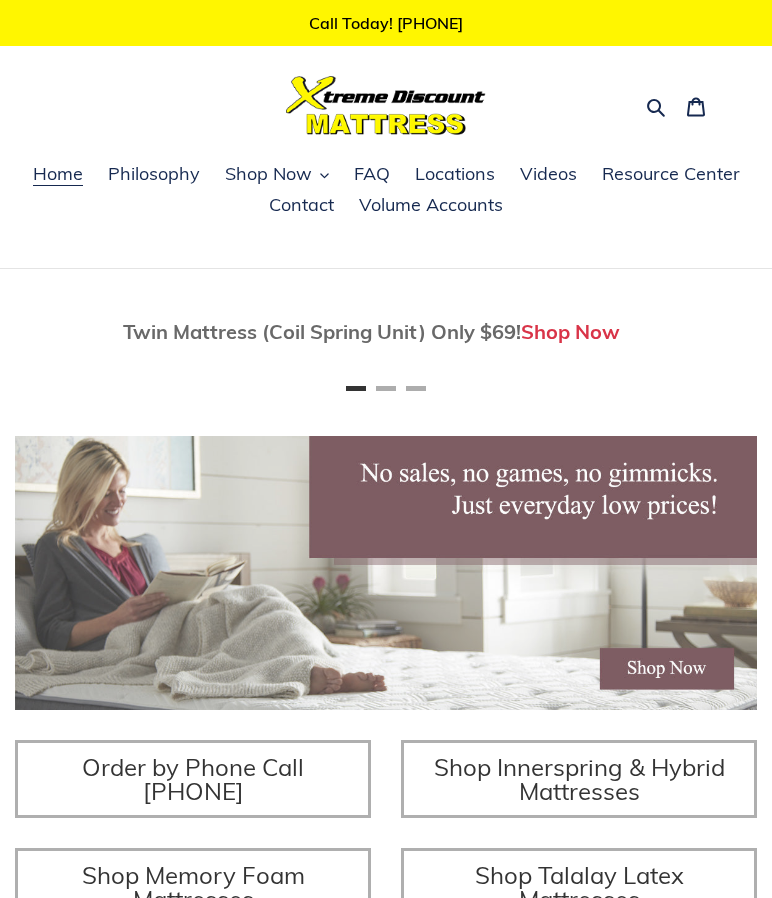 scroll, scrollTop: 0, scrollLeft: 0, axis: both 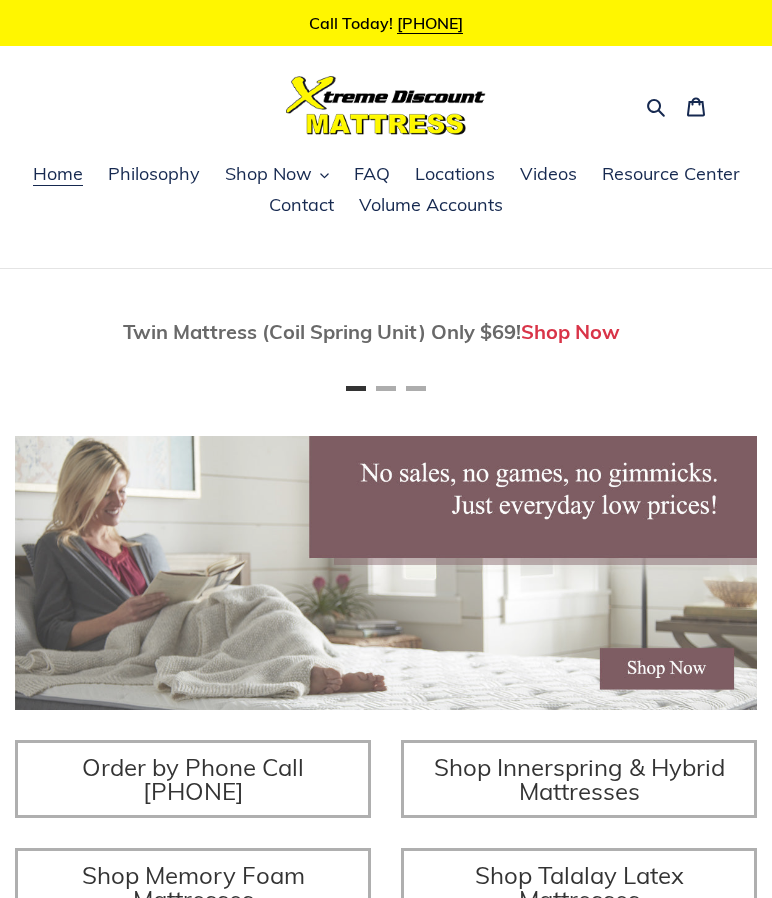 click on "Shop Now" at bounding box center [268, 174] 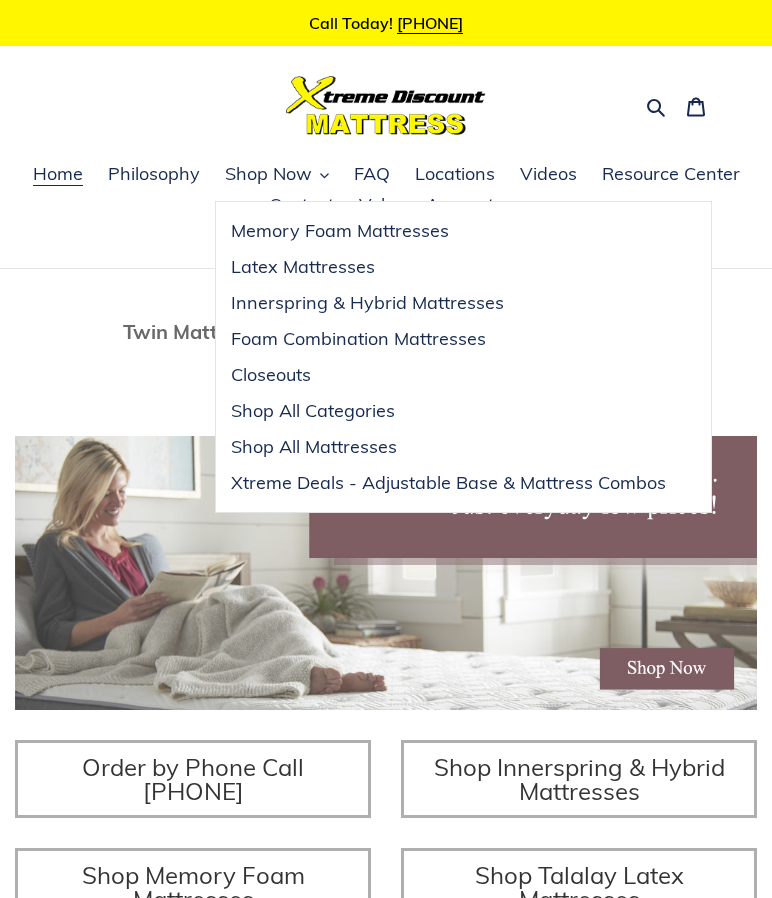 click on "Innerspring & Hybrid Mattresses" at bounding box center (367, 303) 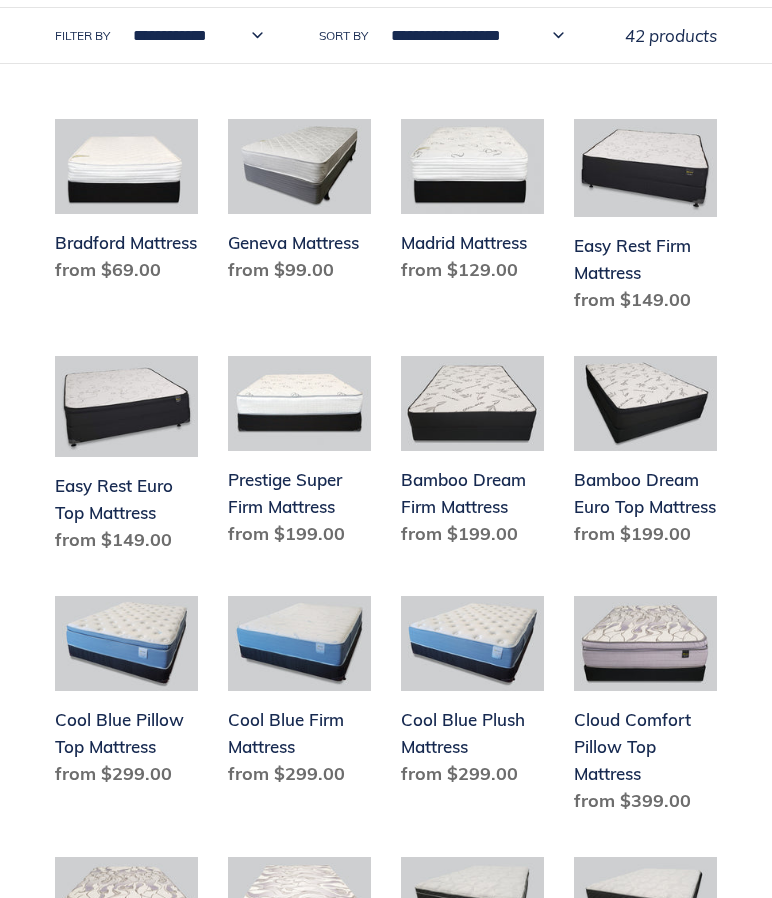 scroll, scrollTop: 748, scrollLeft: 0, axis: vertical 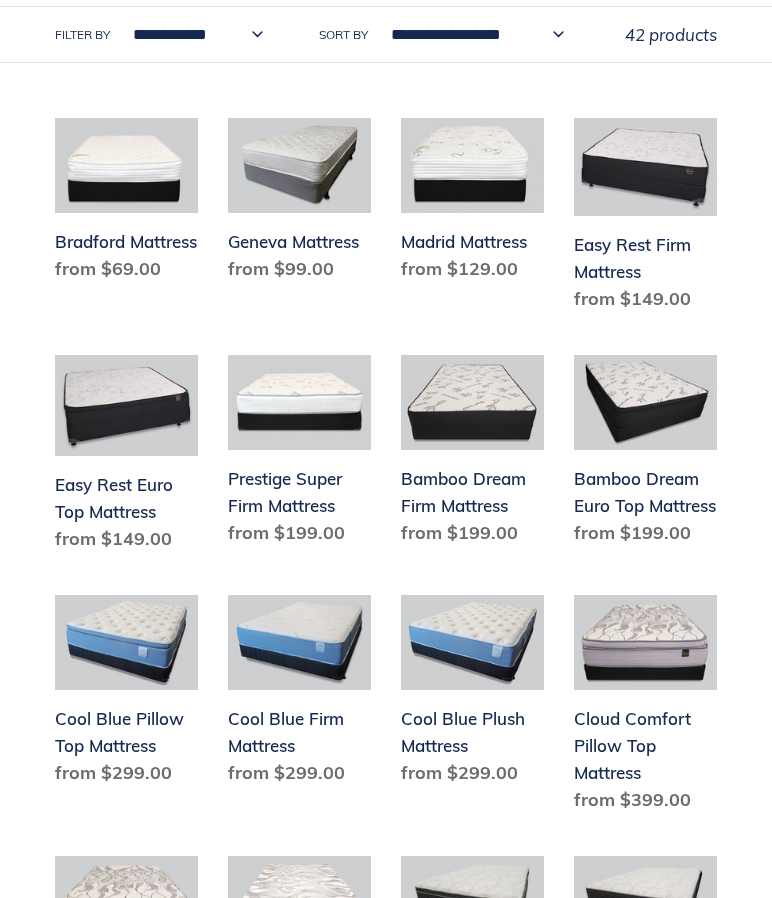 click on "Geneva Mattress" at bounding box center [299, 204] 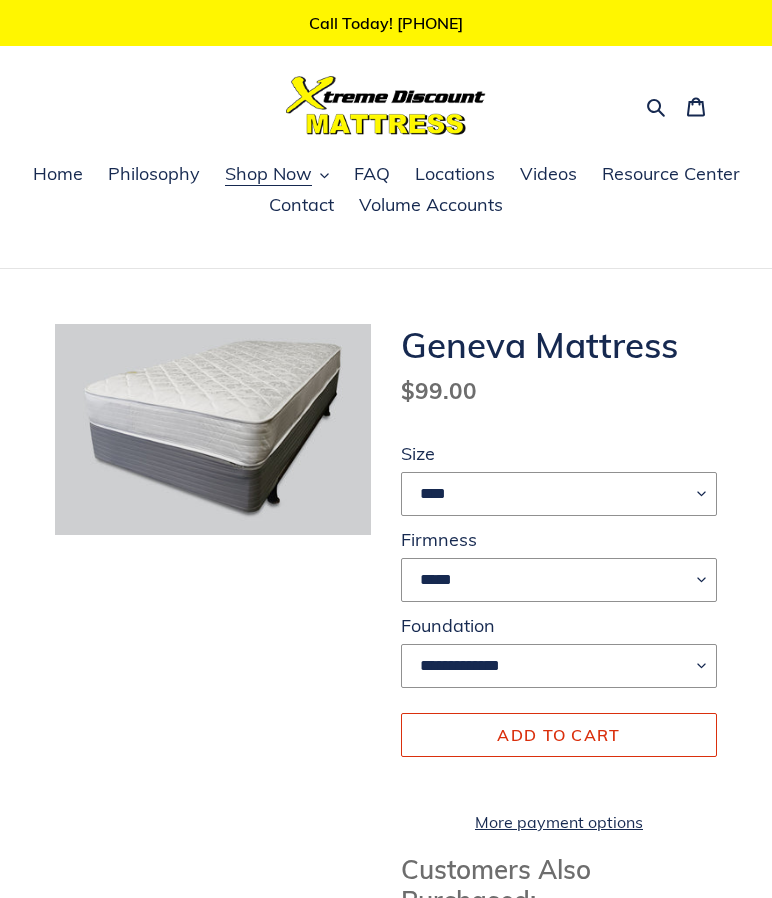 scroll, scrollTop: 0, scrollLeft: 0, axis: both 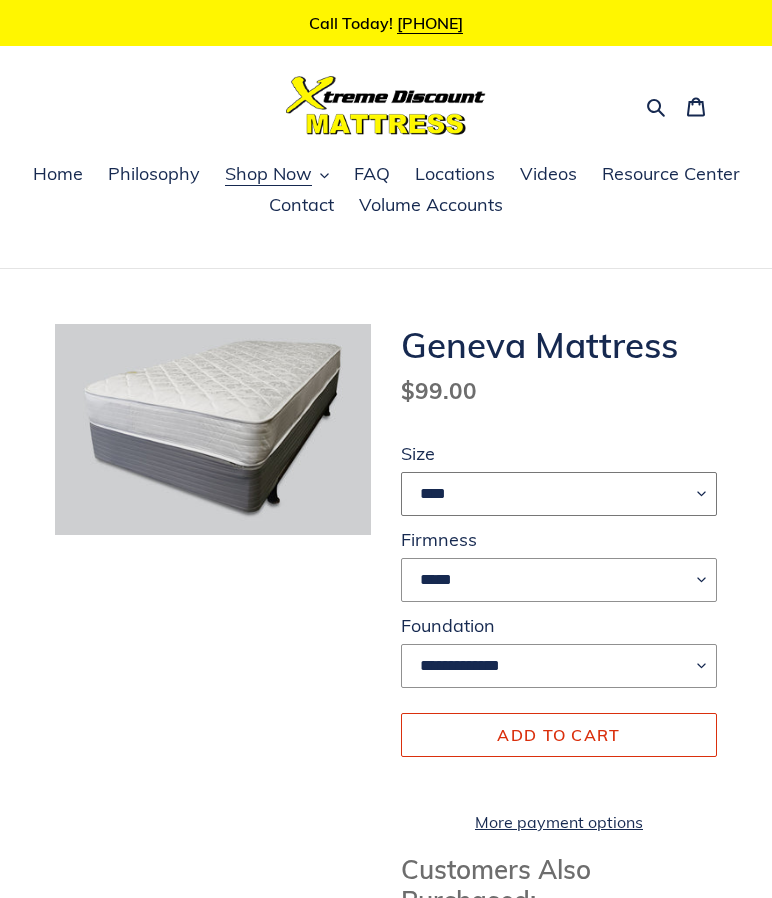 click on "**** **** *****" at bounding box center [559, 494] 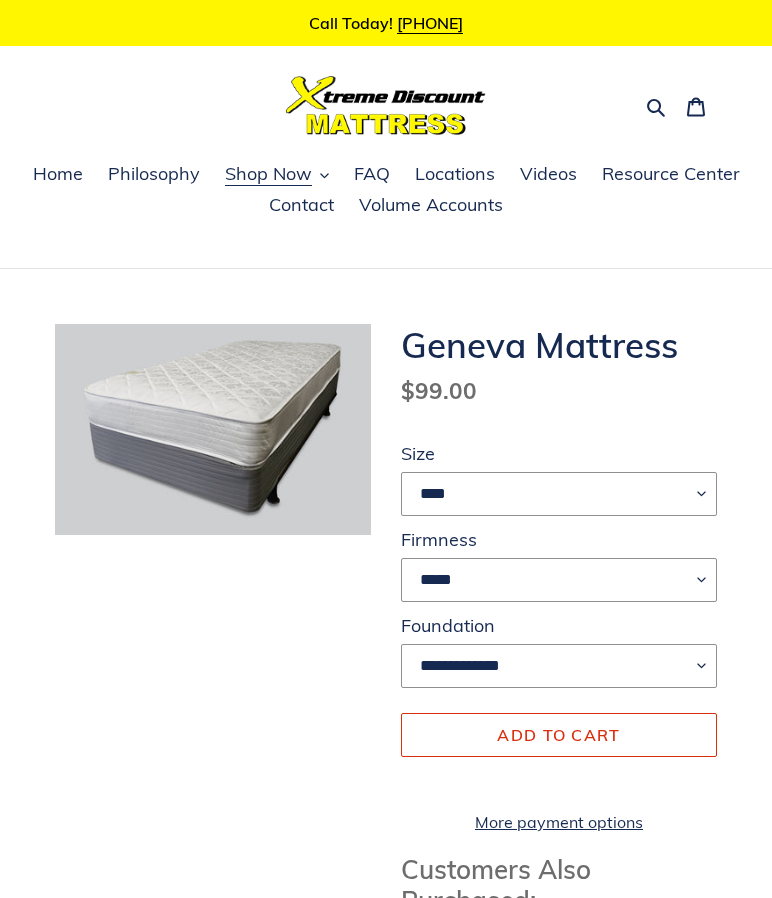 click on "Shop Now" at bounding box center [268, 174] 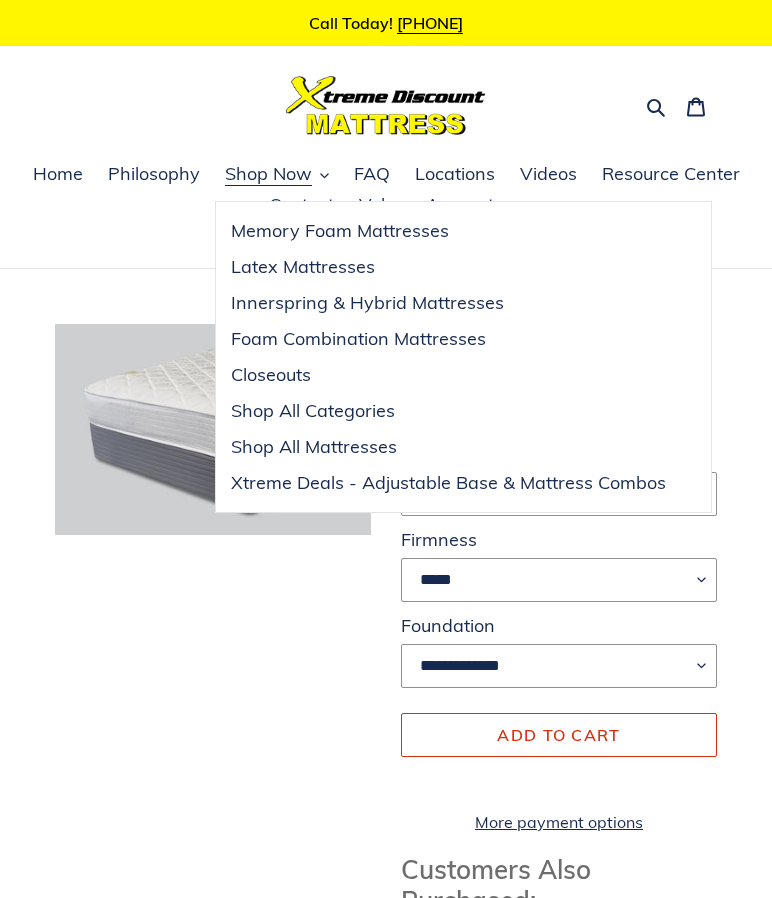 click on "Innerspring & Hybrid Mattresses" at bounding box center [367, 303] 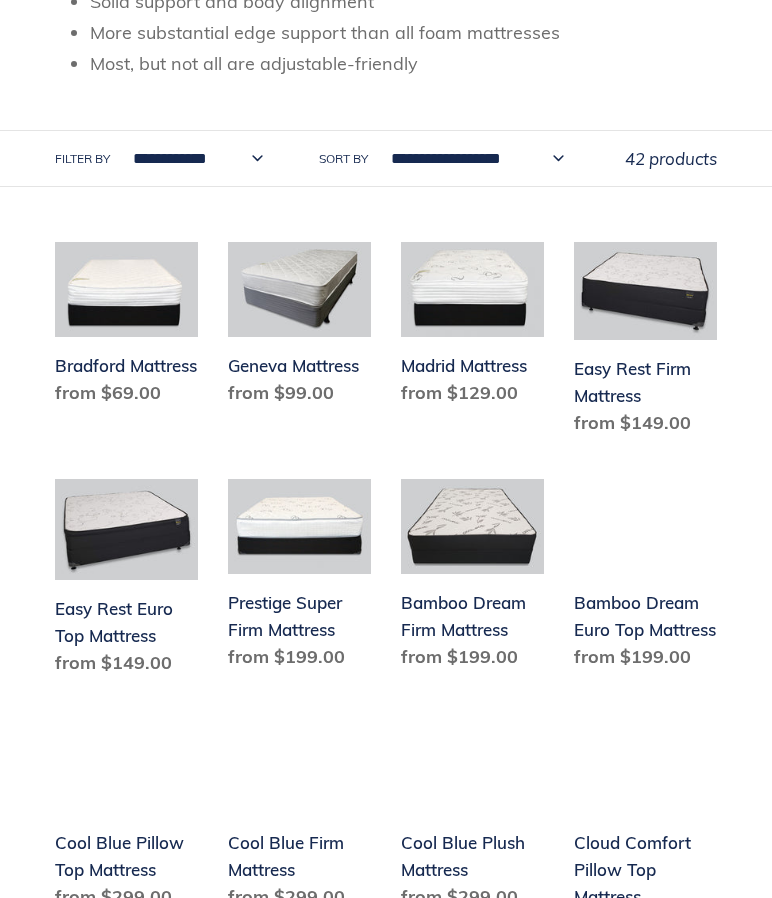 scroll, scrollTop: 624, scrollLeft: 0, axis: vertical 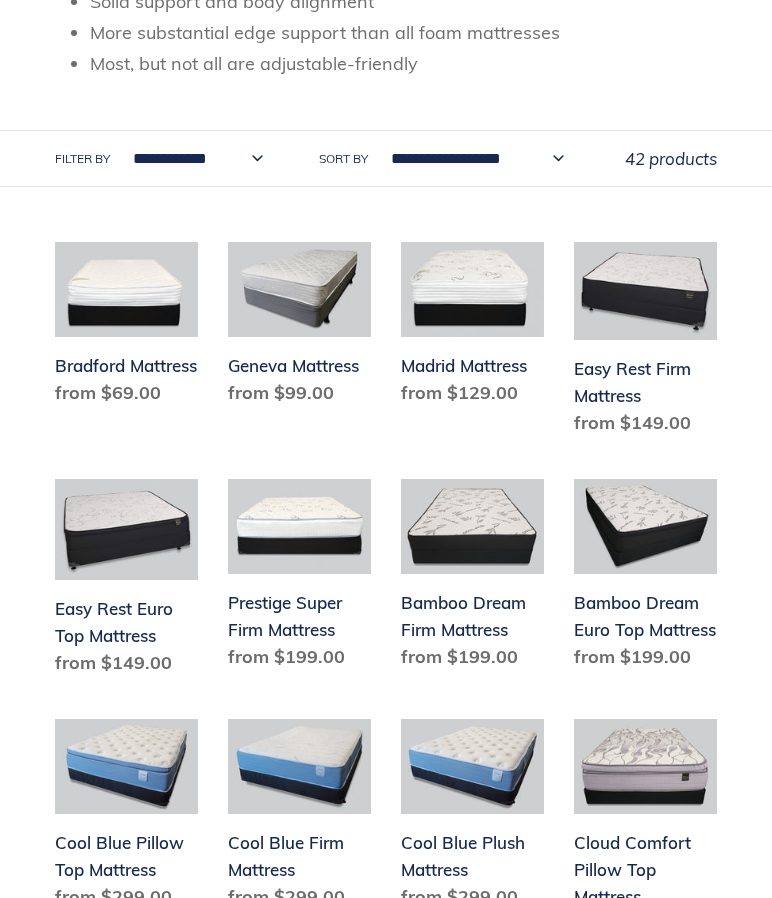 click on "Madrid Mattress" at bounding box center (472, 328) 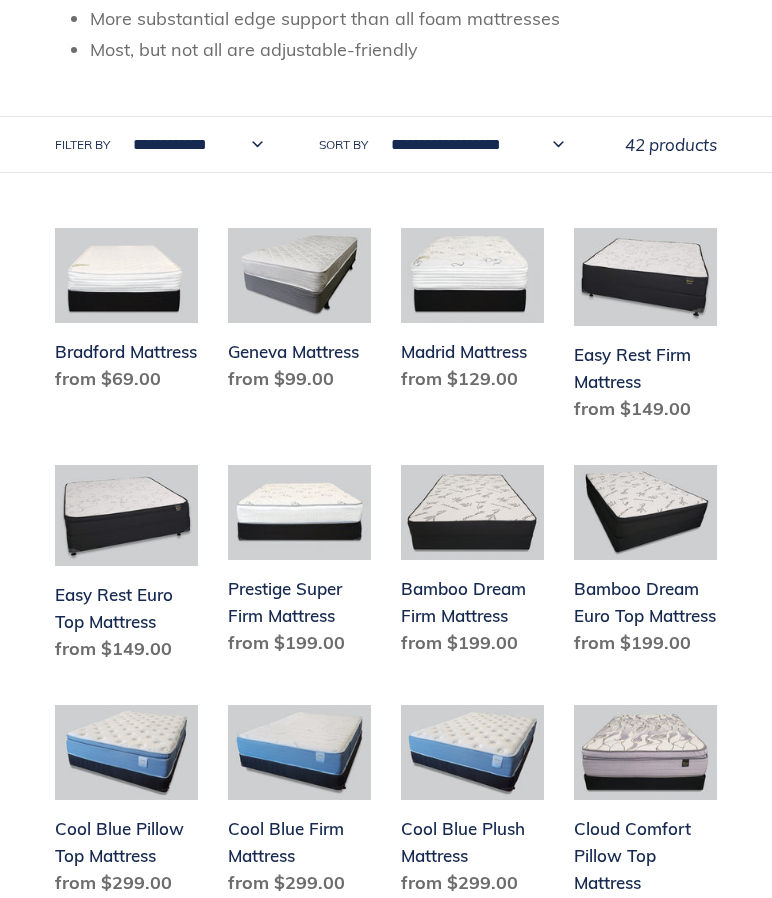 scroll, scrollTop: 638, scrollLeft: 0, axis: vertical 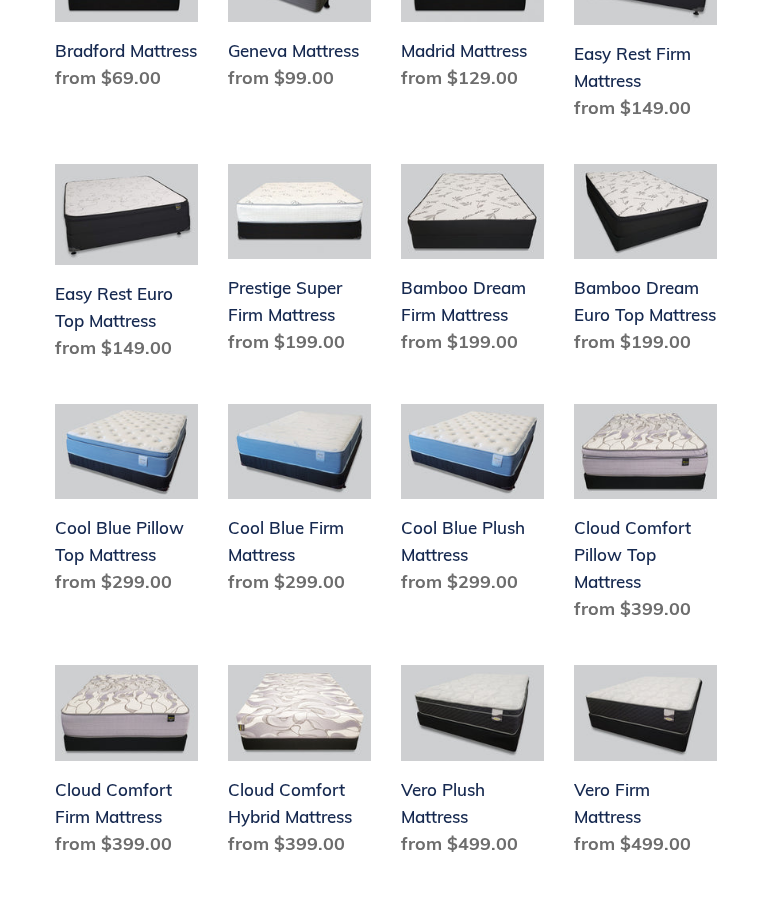 click on "Cool Blue Pillow Top Mattress" at bounding box center (126, 503) 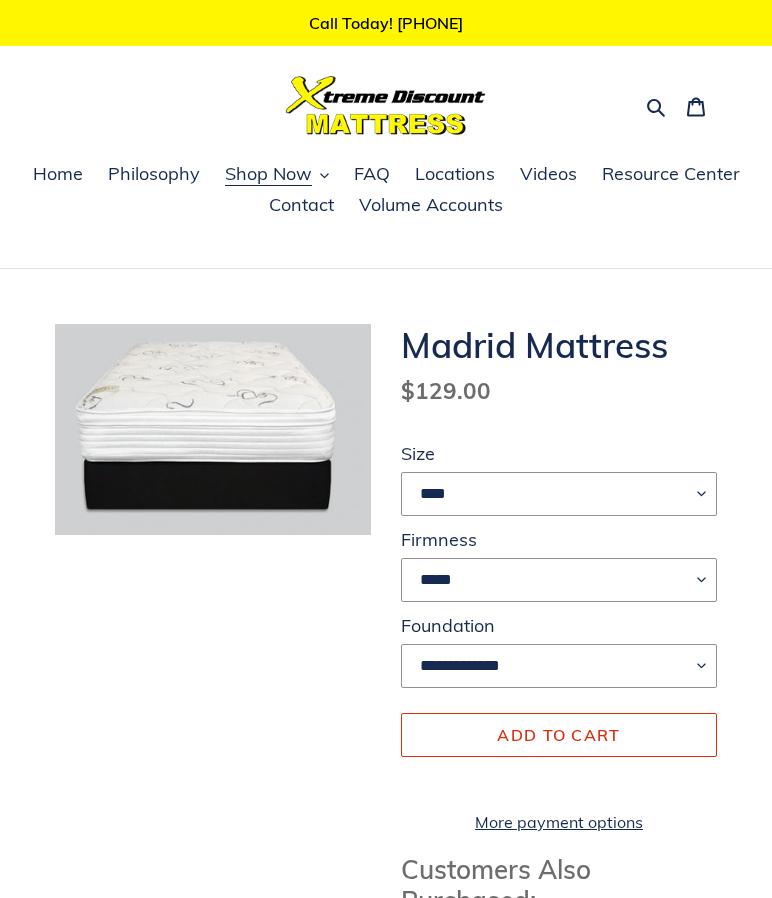 scroll, scrollTop: 0, scrollLeft: 0, axis: both 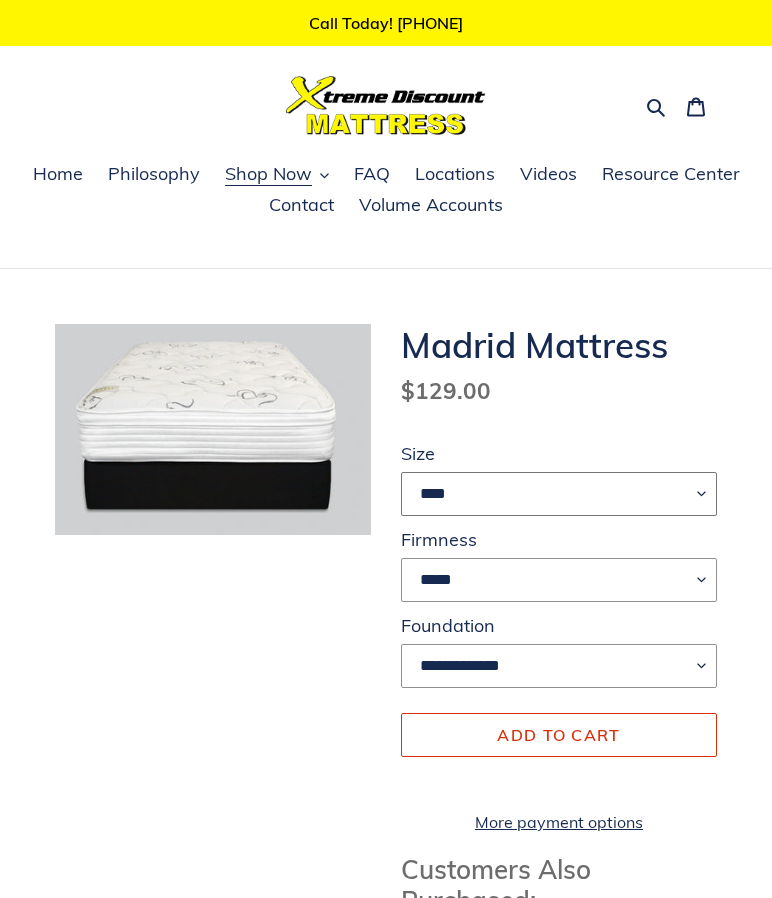click on "**** **** ***** ****" at bounding box center (559, 494) 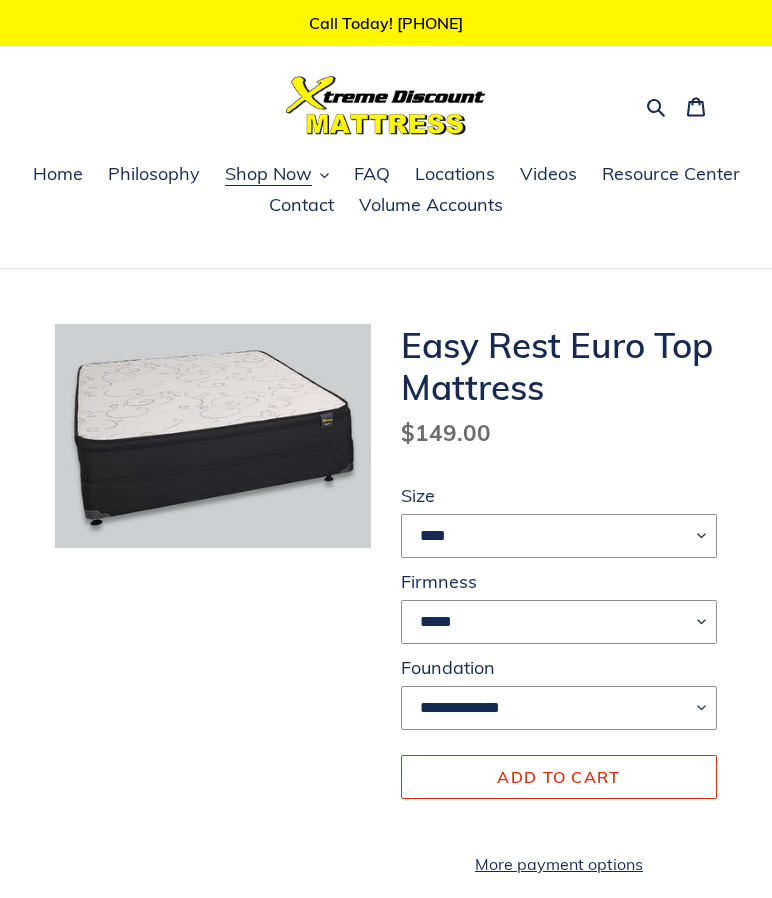 scroll, scrollTop: 0, scrollLeft: 0, axis: both 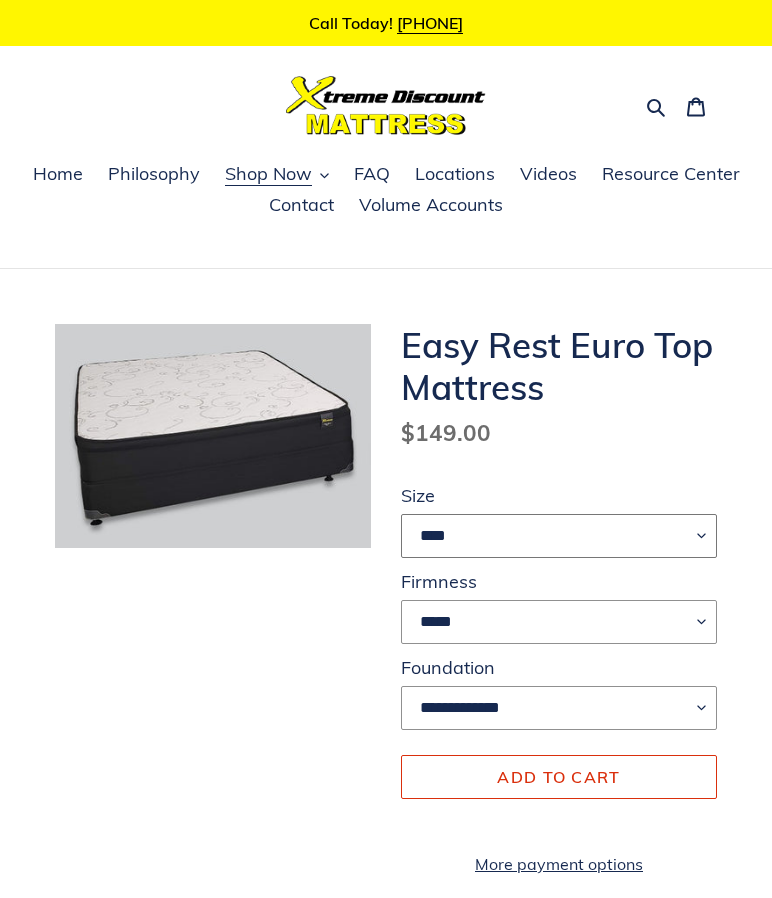 click on "**** ******* **** ***** ****" at bounding box center [559, 536] 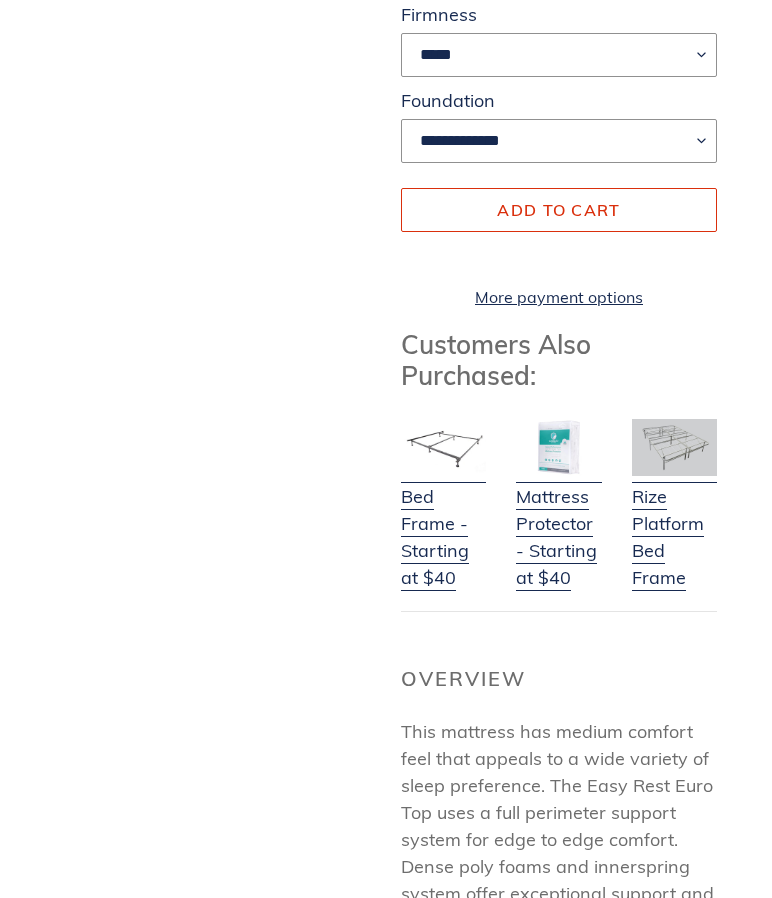 scroll, scrollTop: 556, scrollLeft: 0, axis: vertical 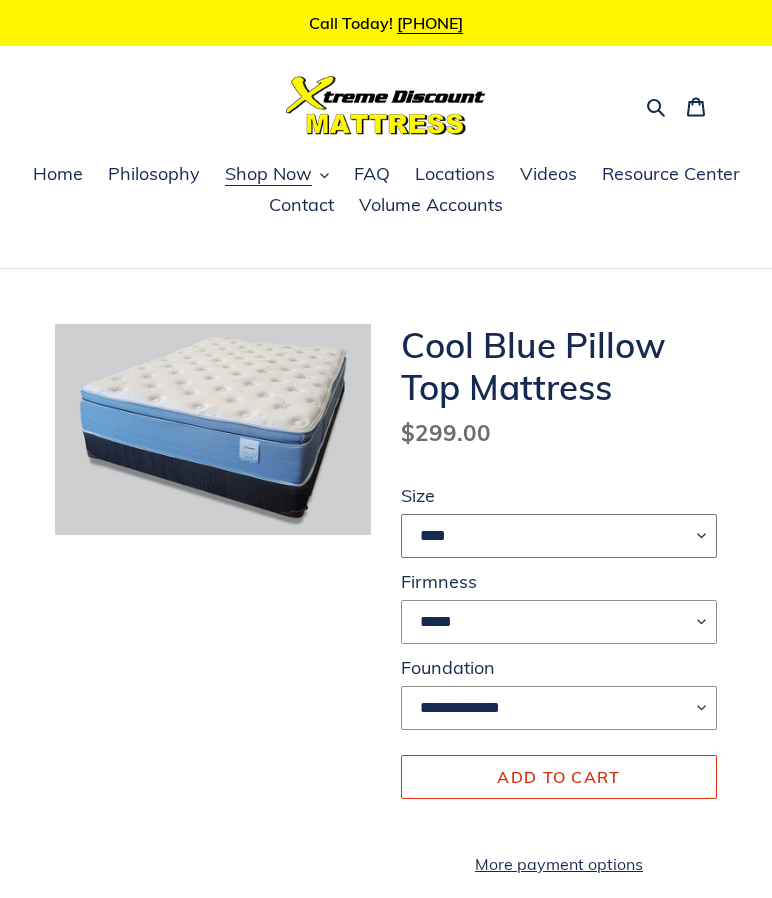 click on "**** ******* **** ***** ****" at bounding box center (559, 536) 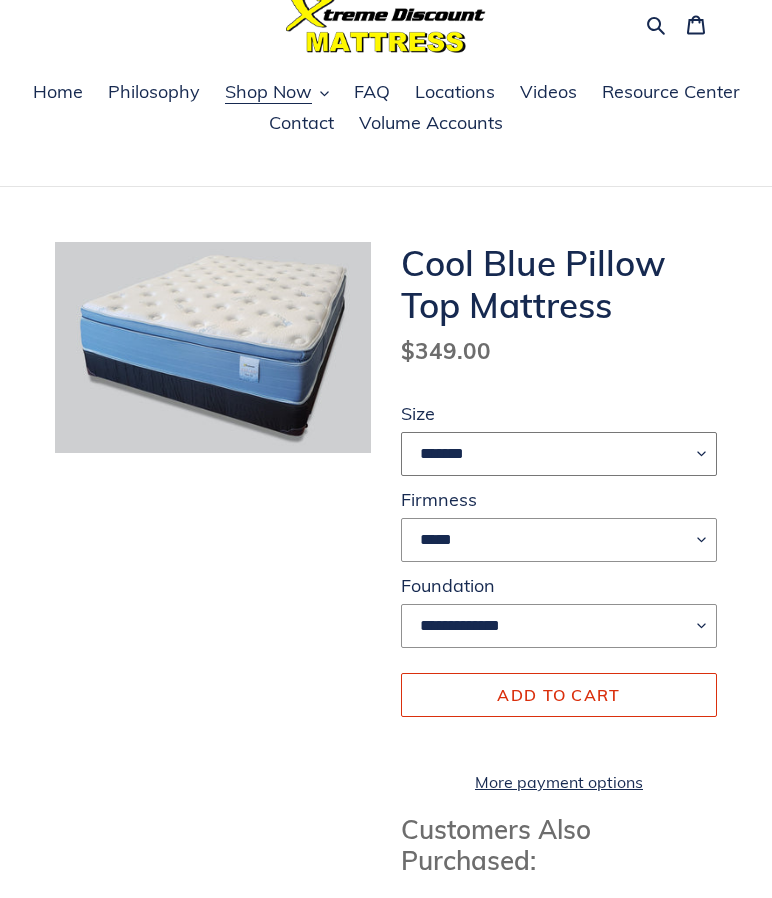 scroll, scrollTop: 0, scrollLeft: 0, axis: both 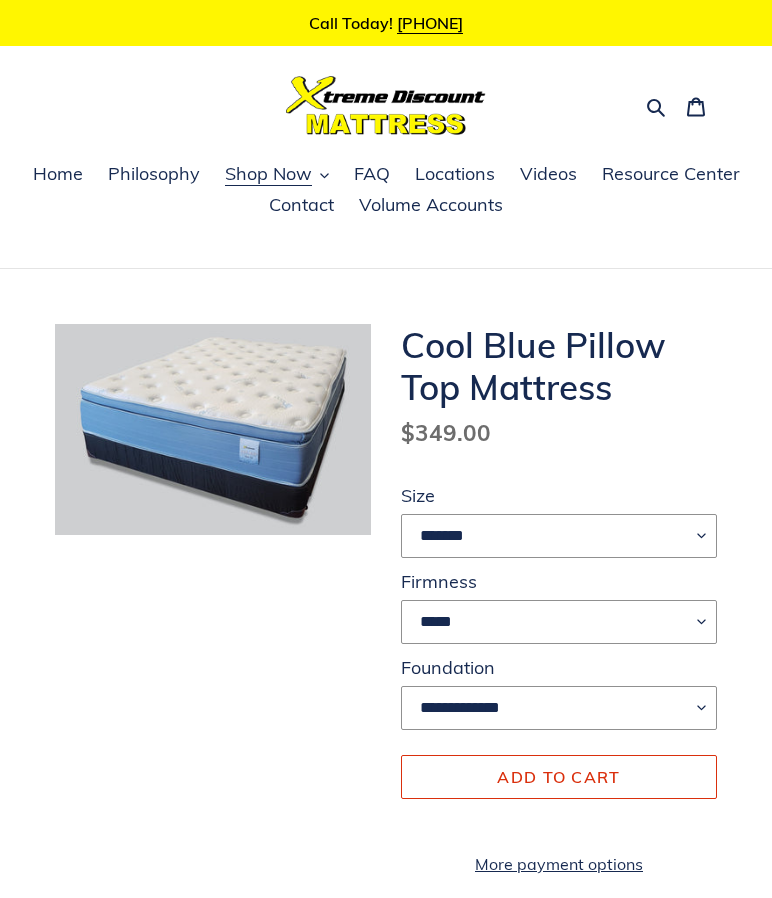 click on "FAQ" at bounding box center (372, 174) 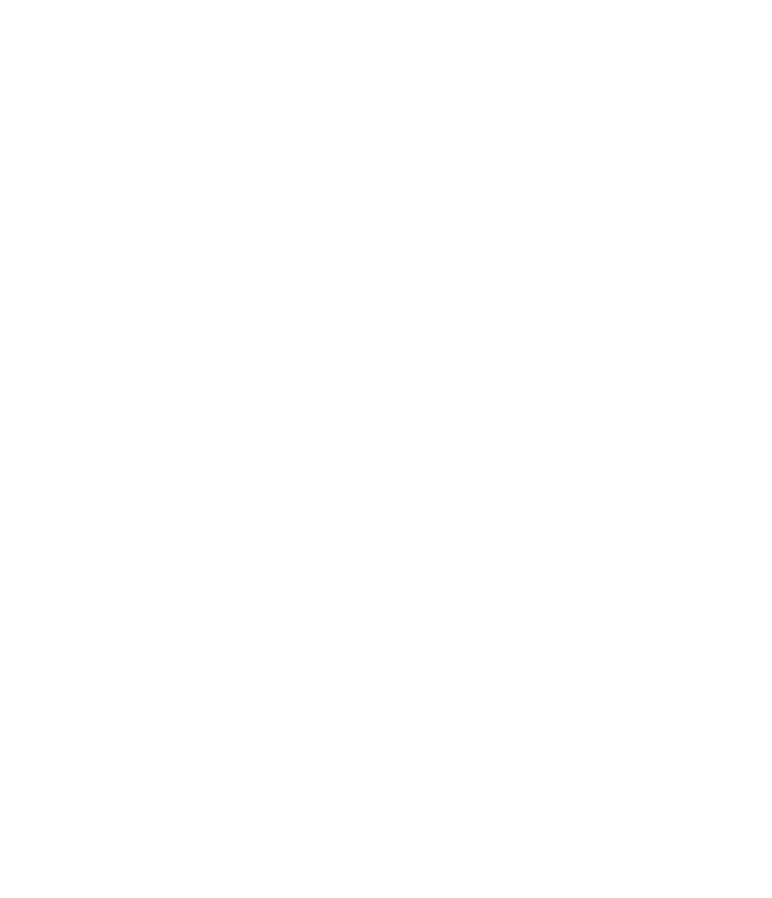 scroll, scrollTop: 0, scrollLeft: 0, axis: both 